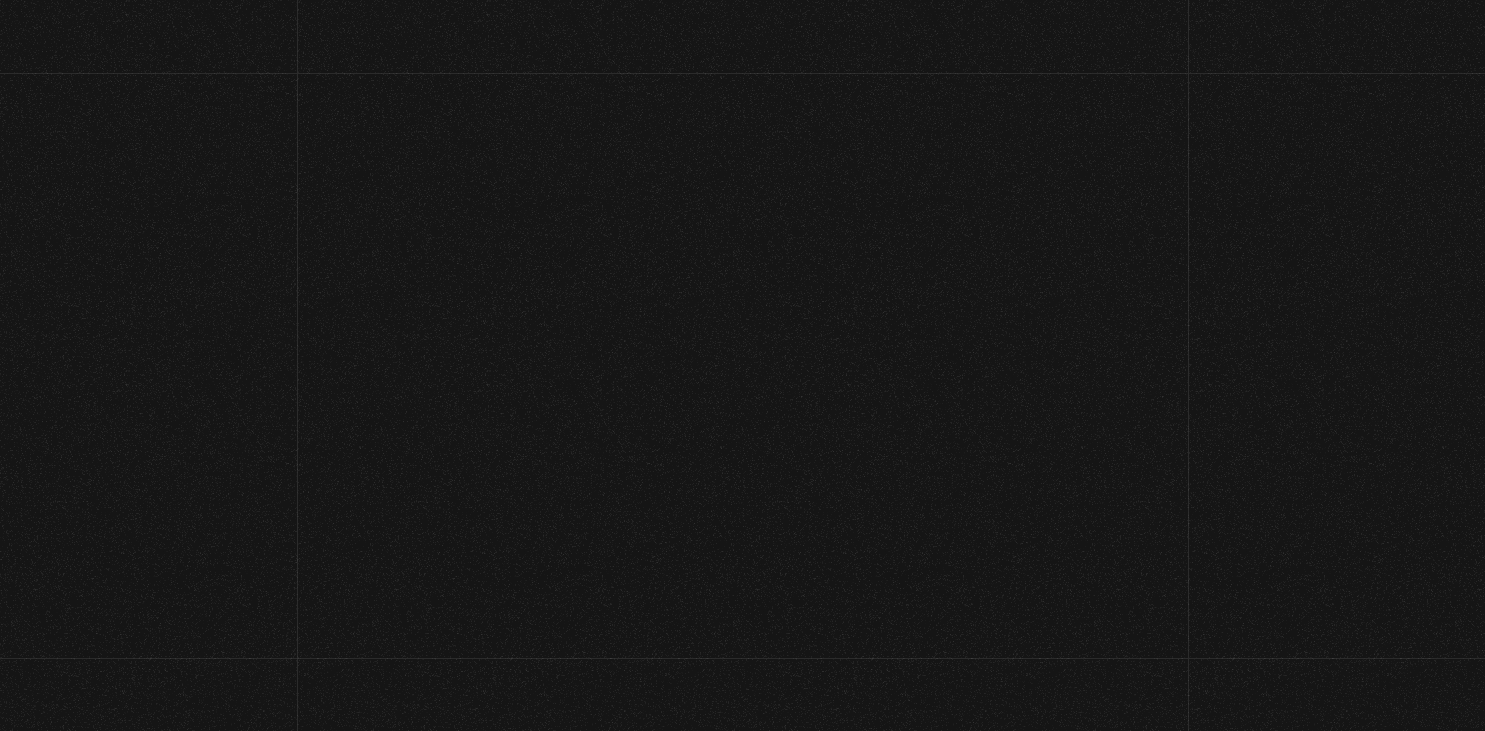scroll, scrollTop: 0, scrollLeft: 0, axis: both 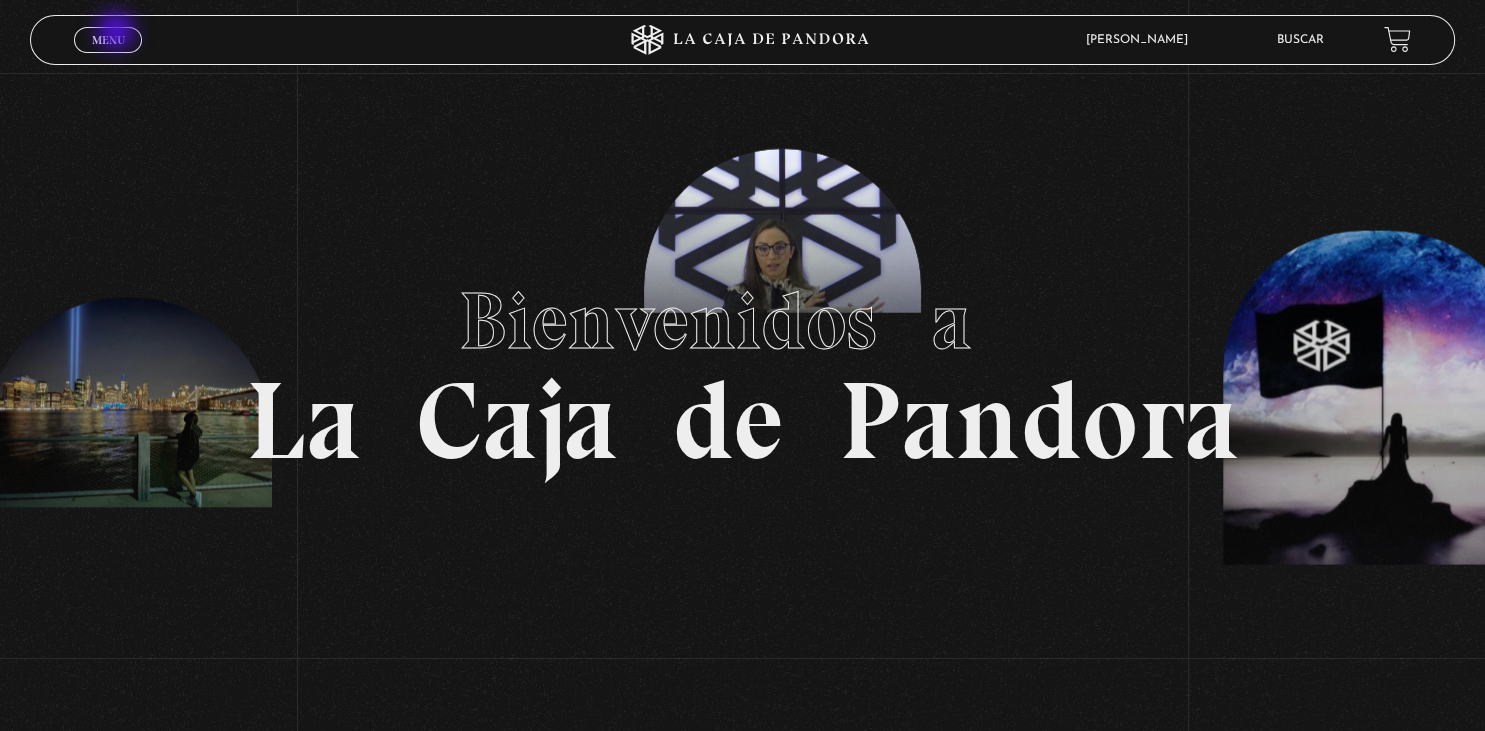 click on "Menu" at bounding box center [108, 40] 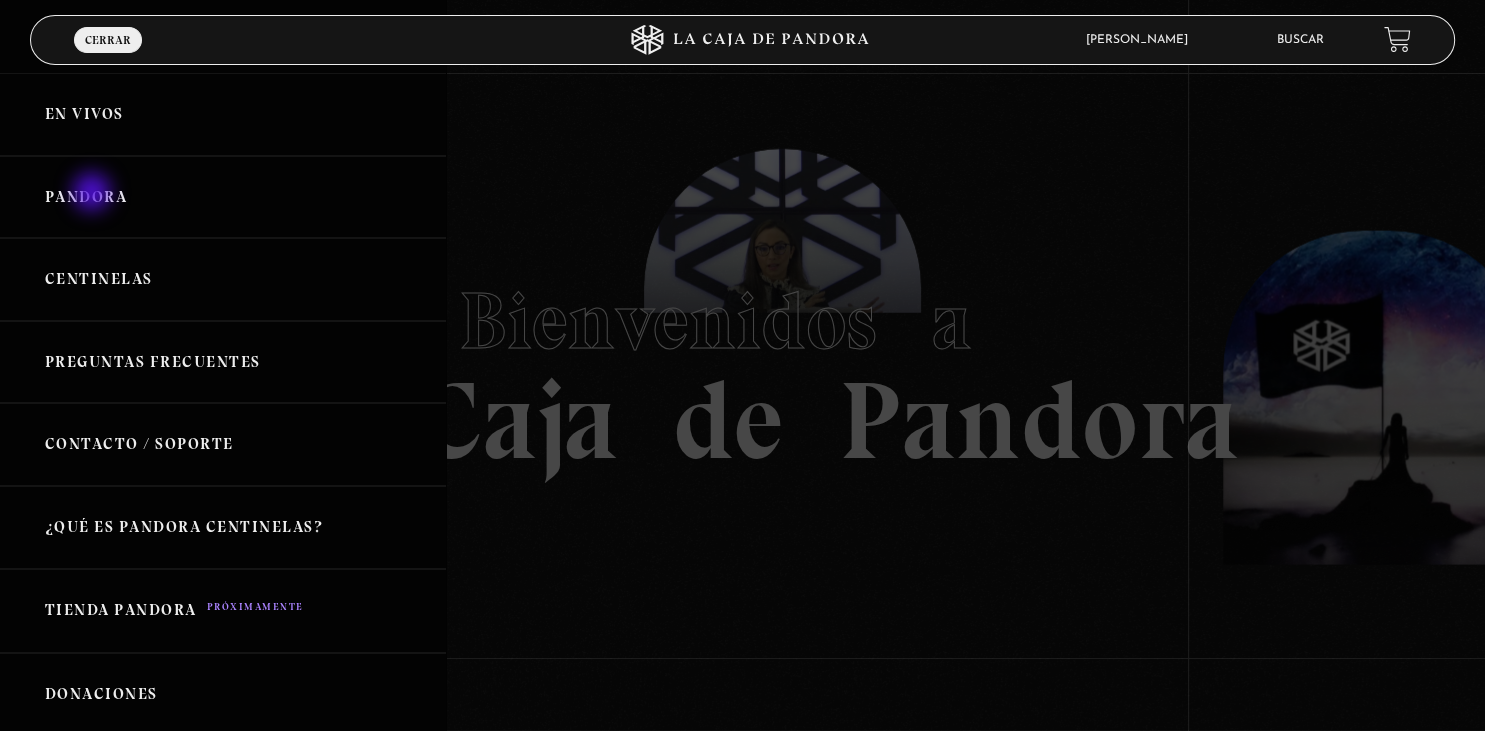 click on "Pandora" at bounding box center [223, 197] 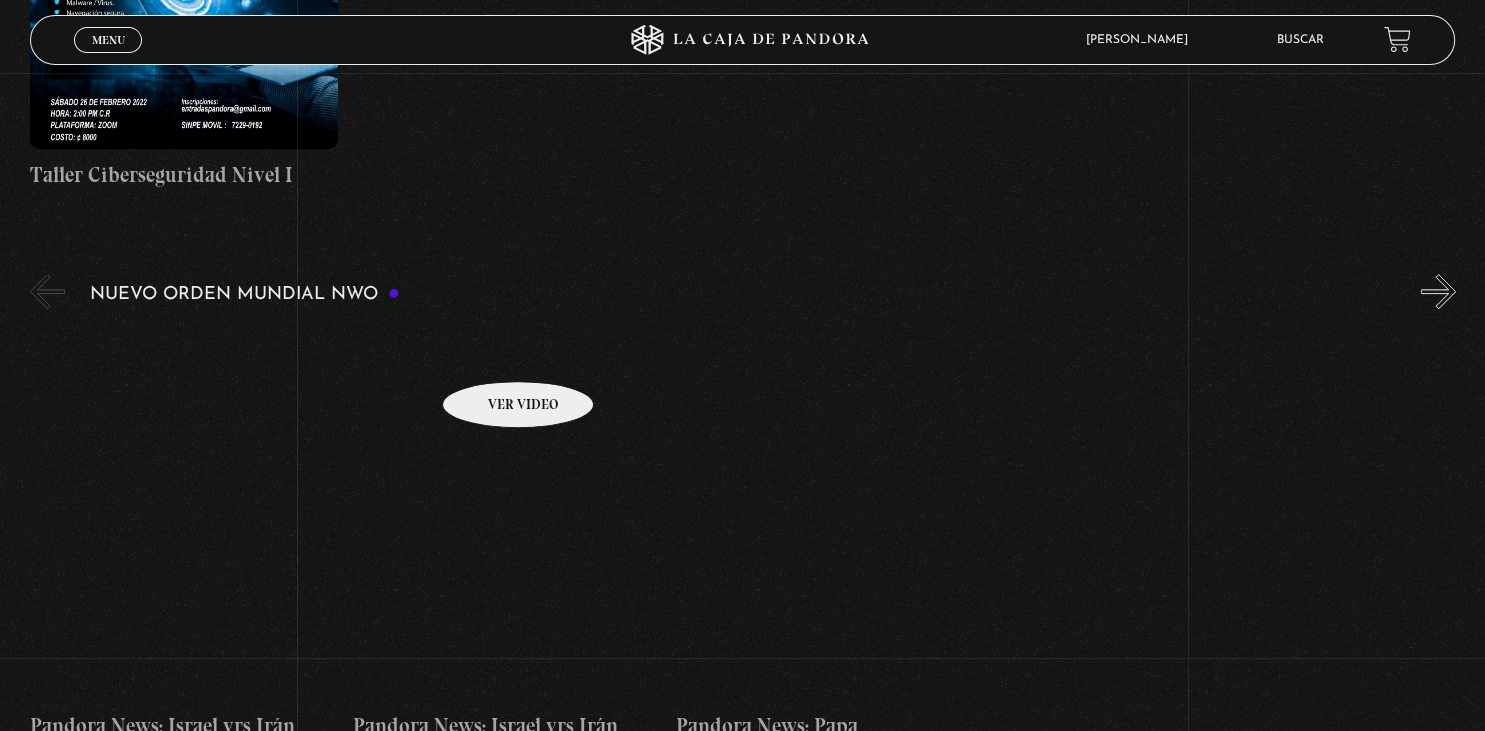 scroll, scrollTop: 1252, scrollLeft: 0, axis: vertical 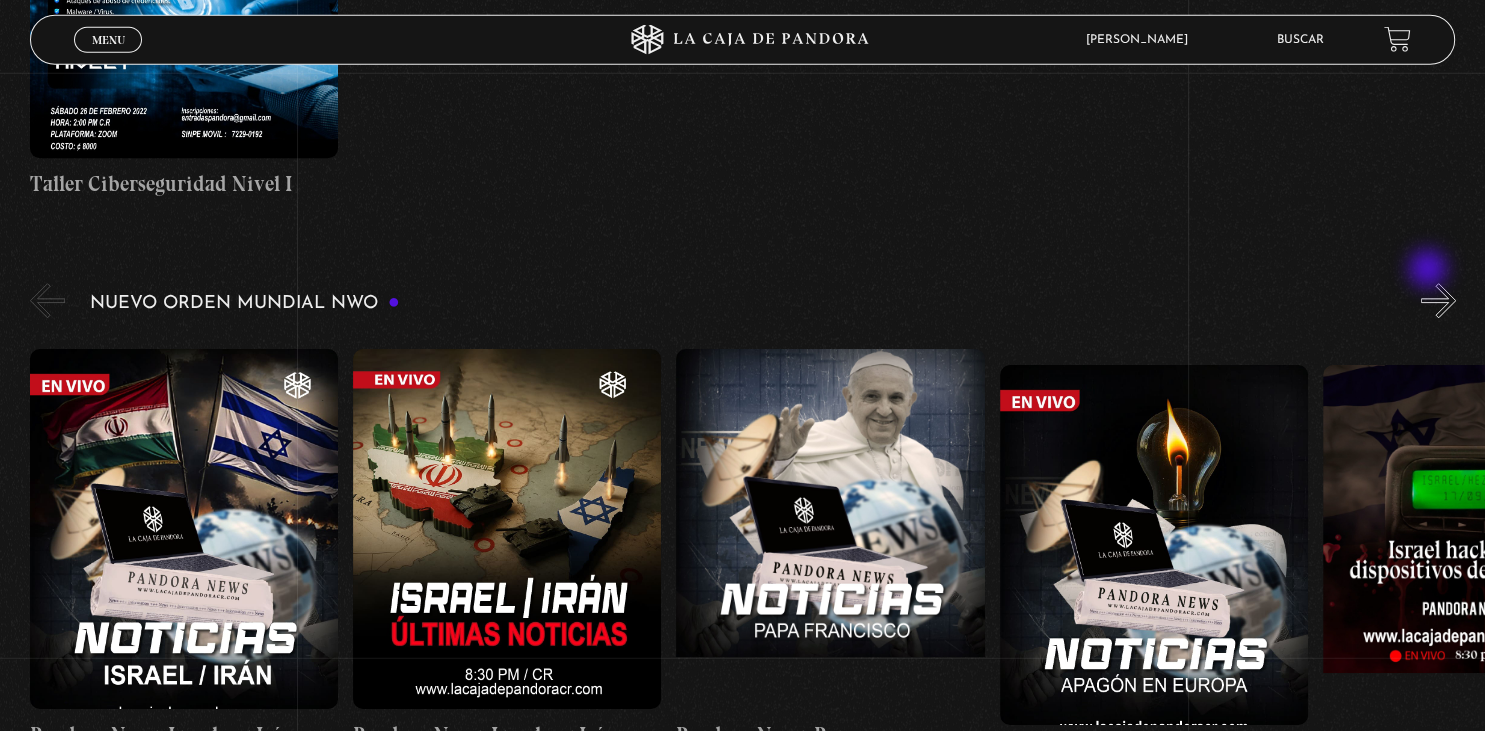 click on "»" at bounding box center [1438, 300] 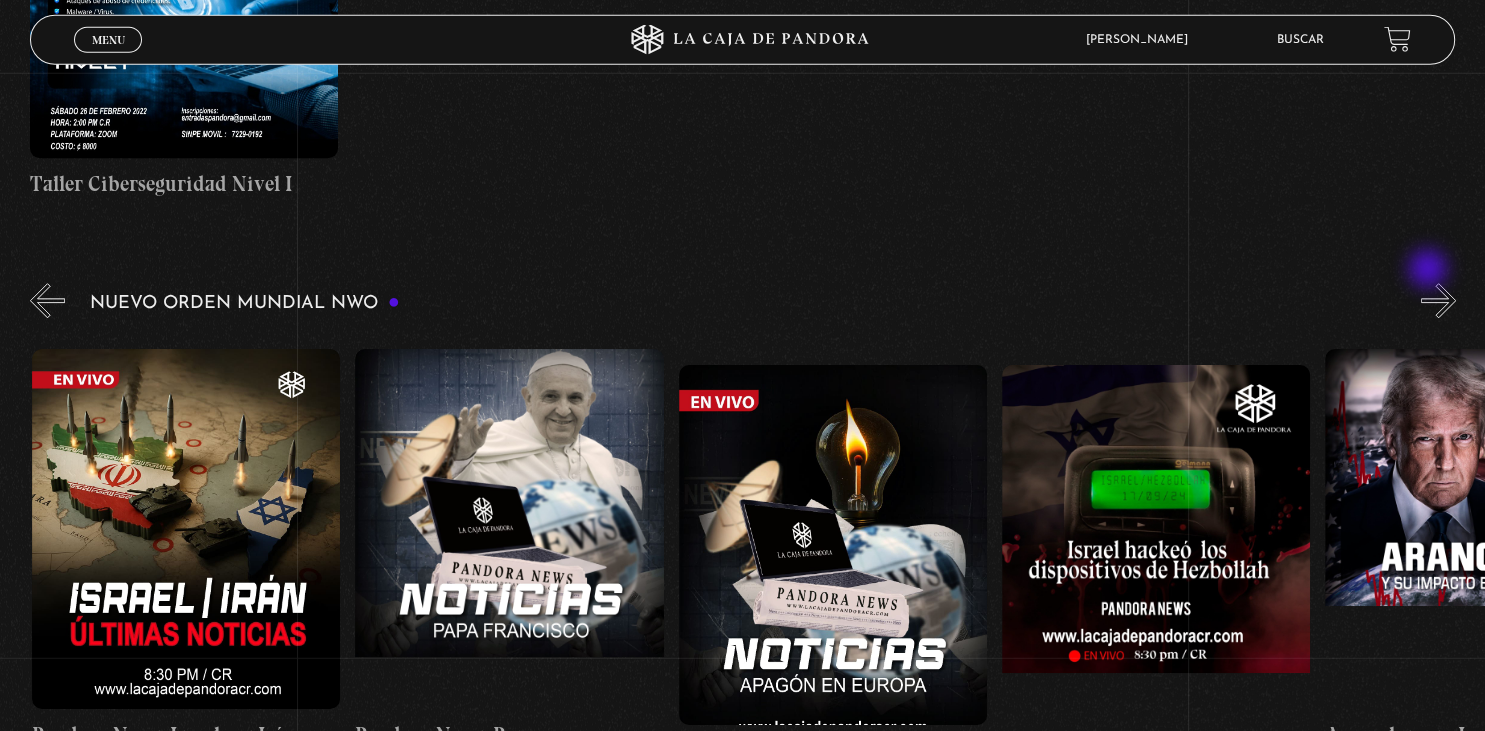 click on "»" at bounding box center [1438, 300] 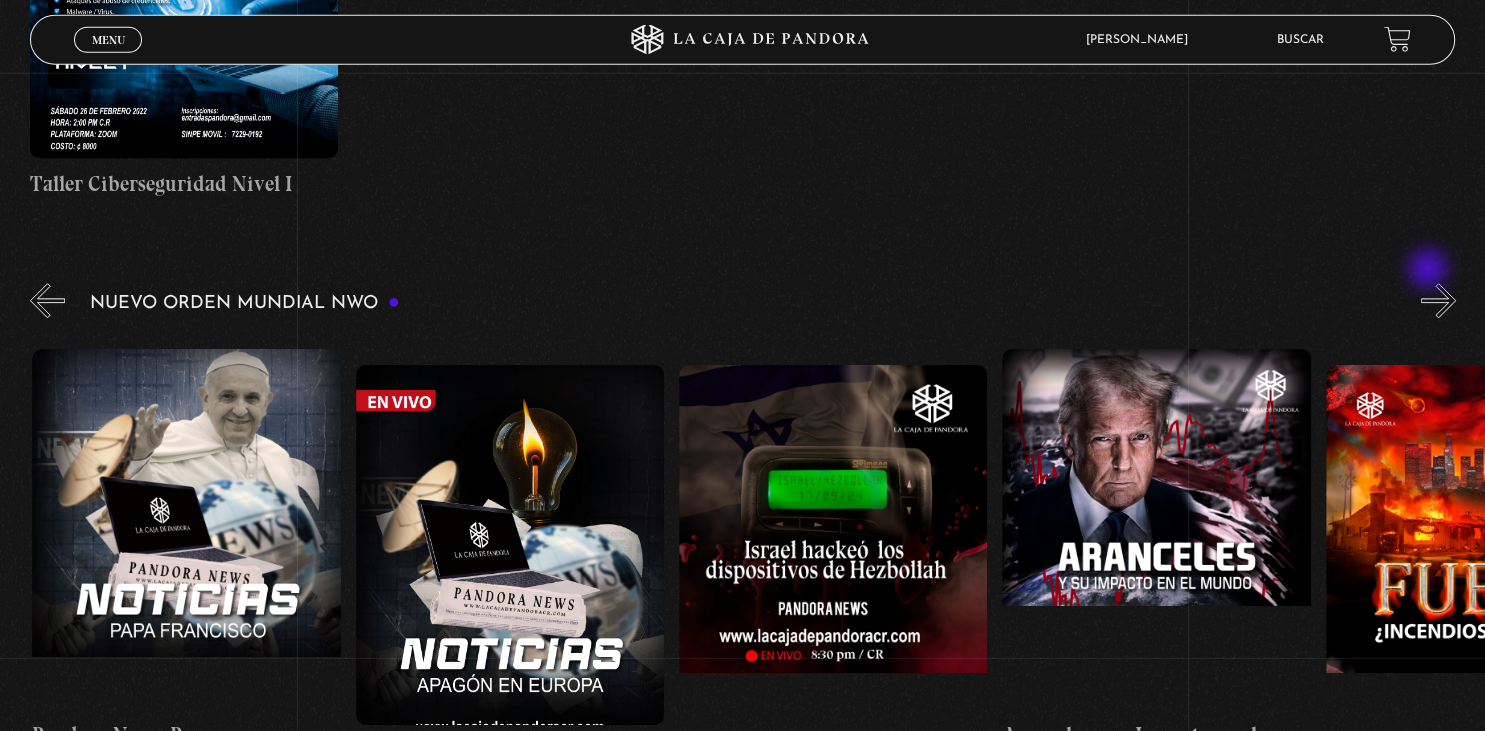click on "»" at bounding box center (1438, 300) 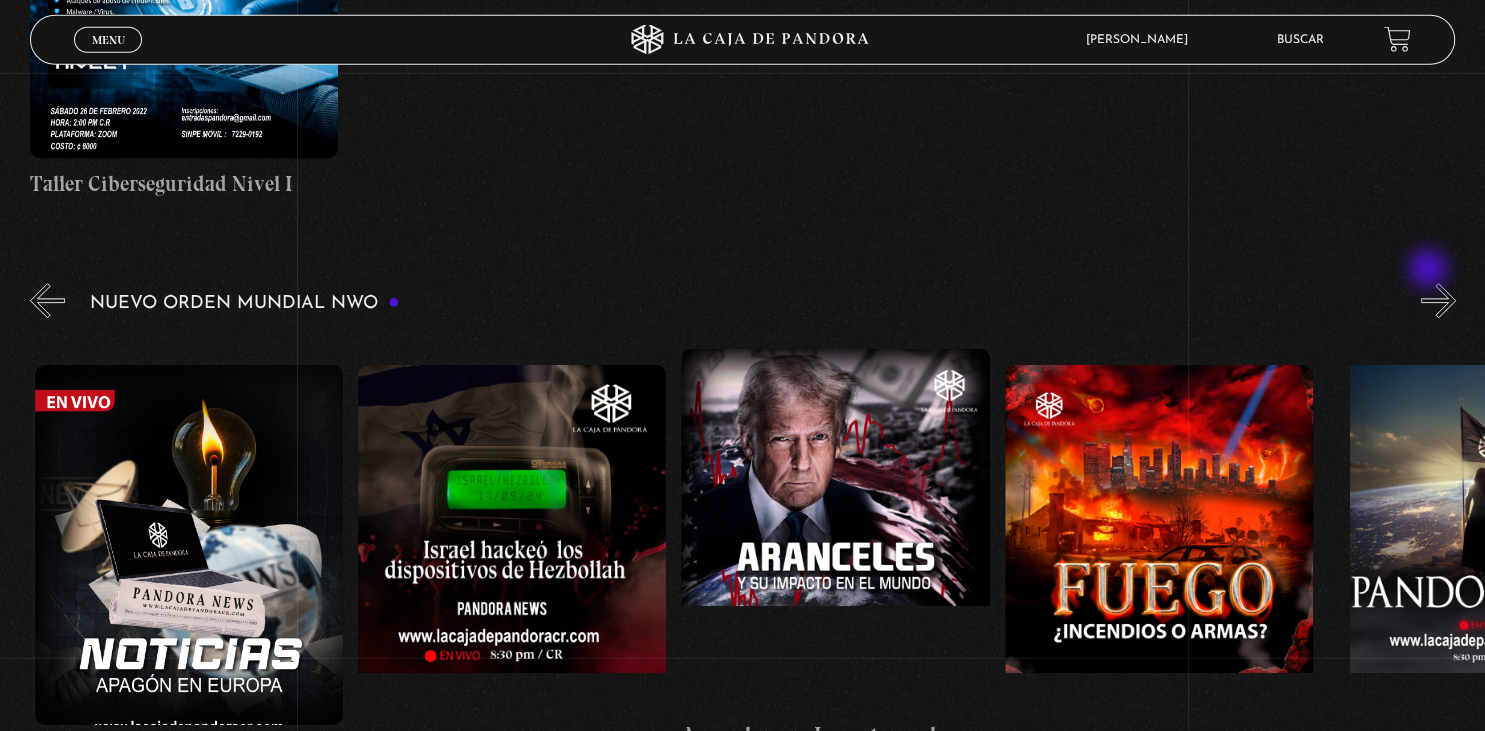 click on "»" at bounding box center (1438, 300) 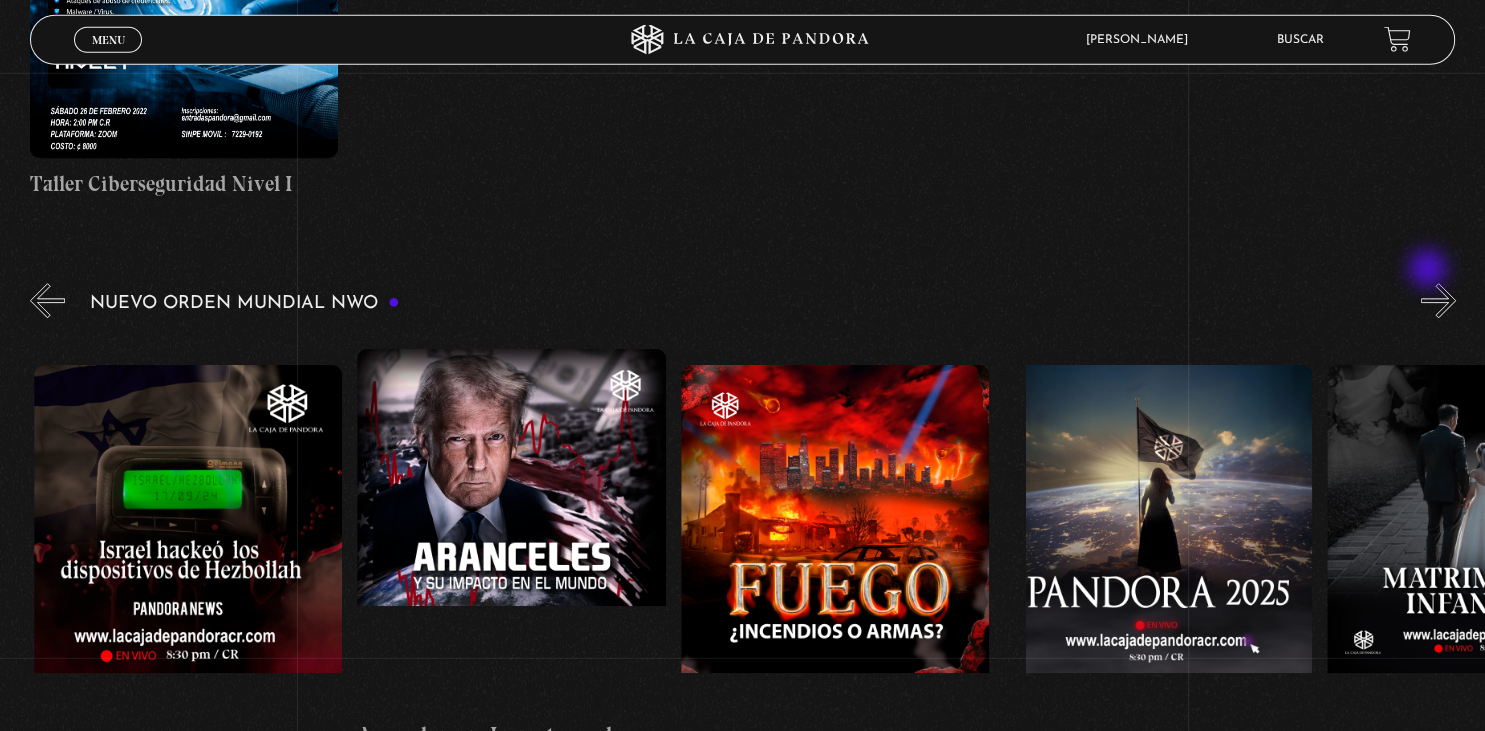 click on "»" at bounding box center [1438, 300] 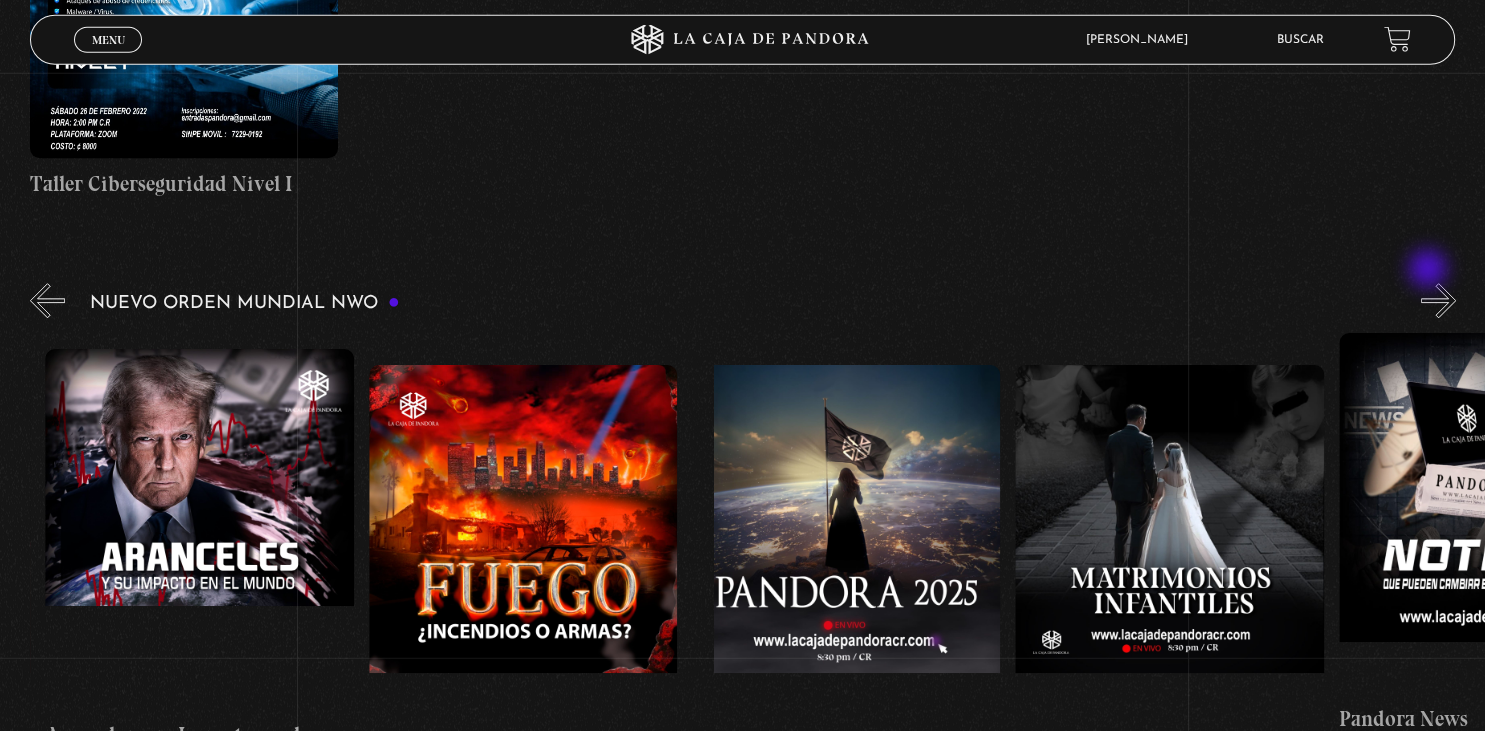 click on "»" at bounding box center (1438, 300) 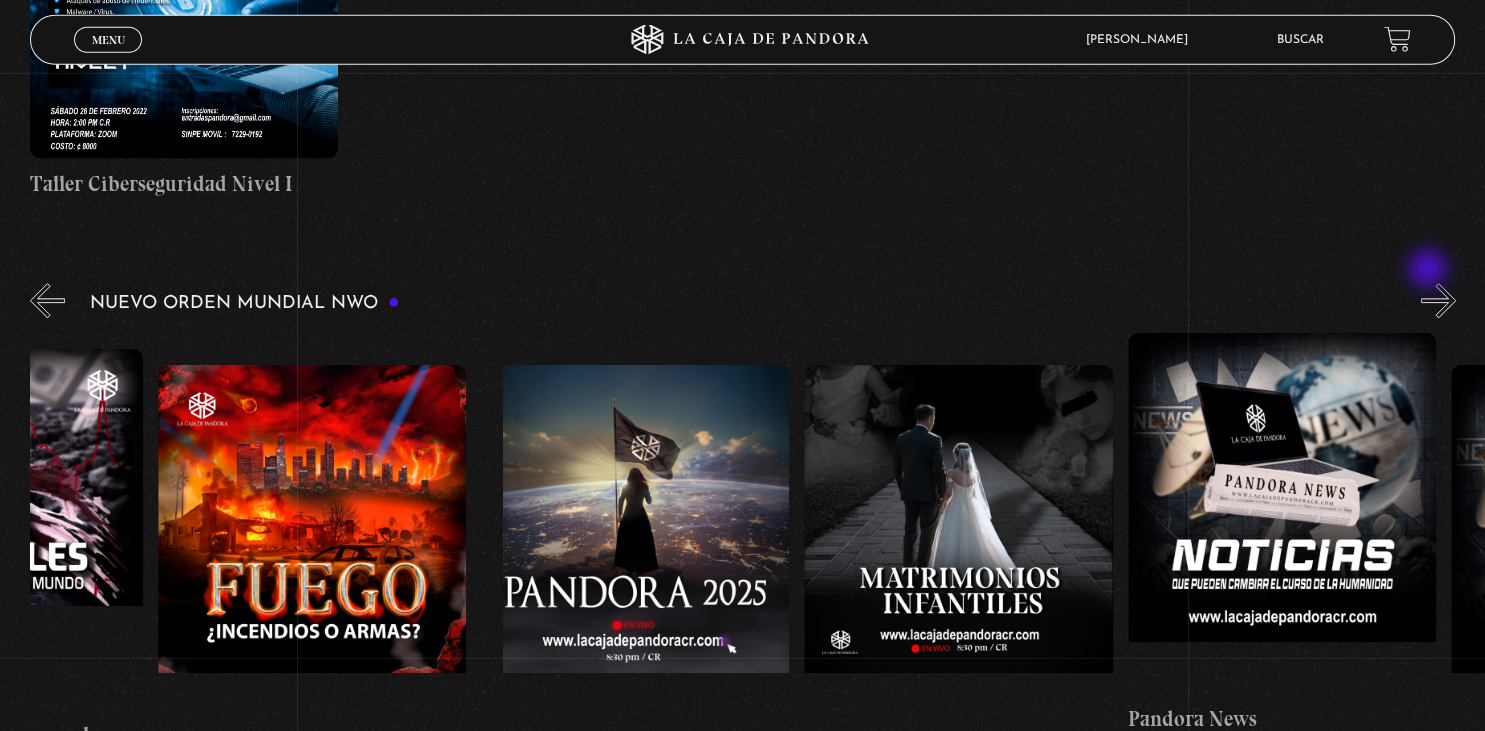 click on "»" at bounding box center [1438, 300] 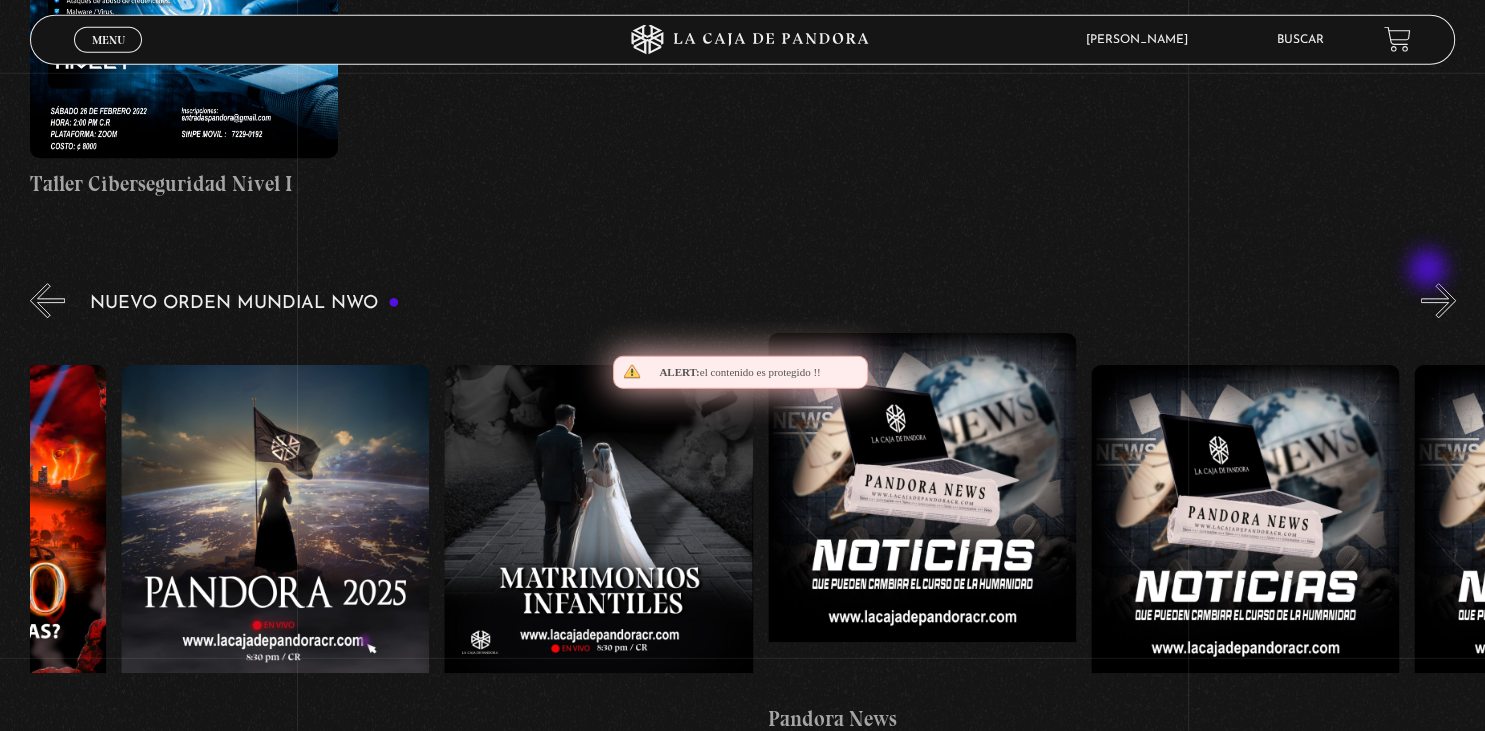 click on "»" at bounding box center (1438, 300) 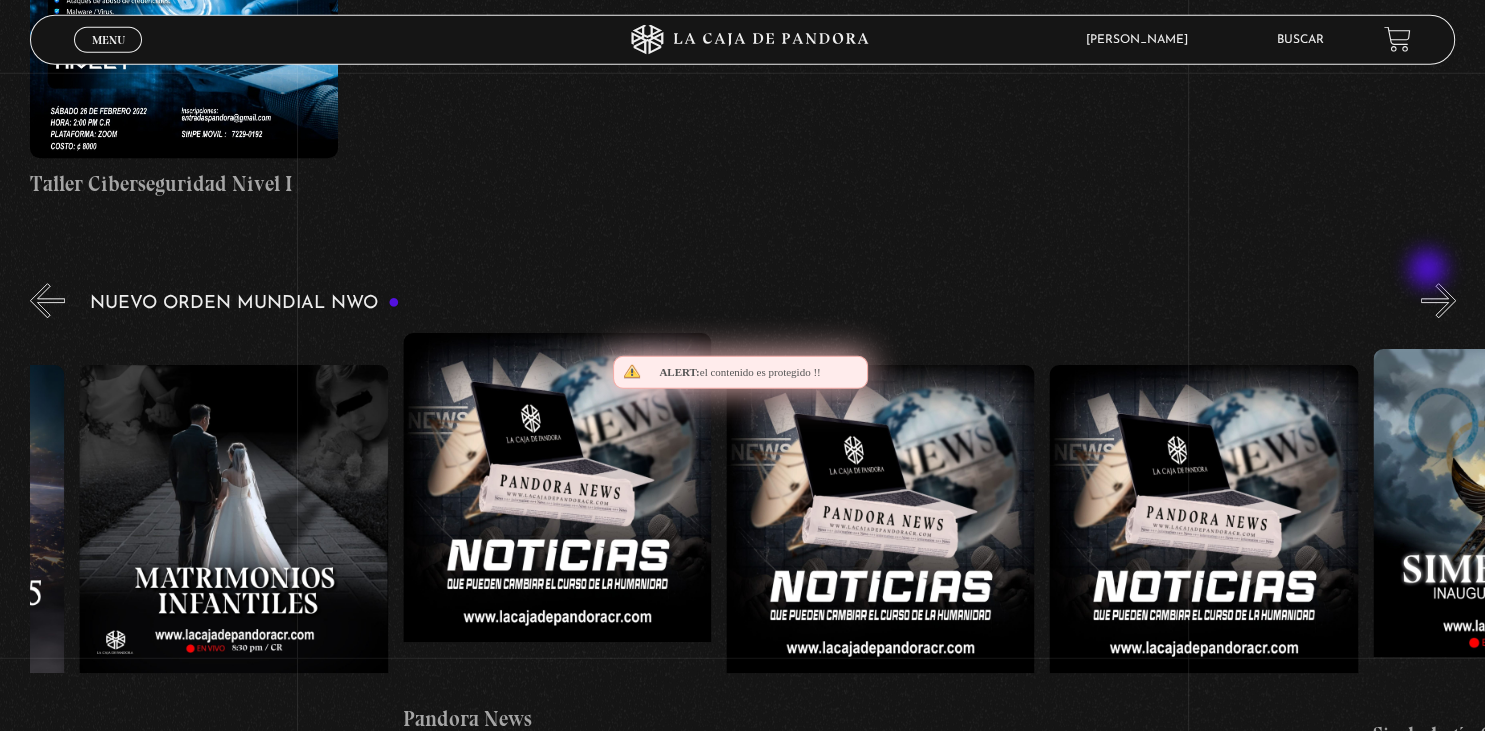 click on "»" at bounding box center (1438, 300) 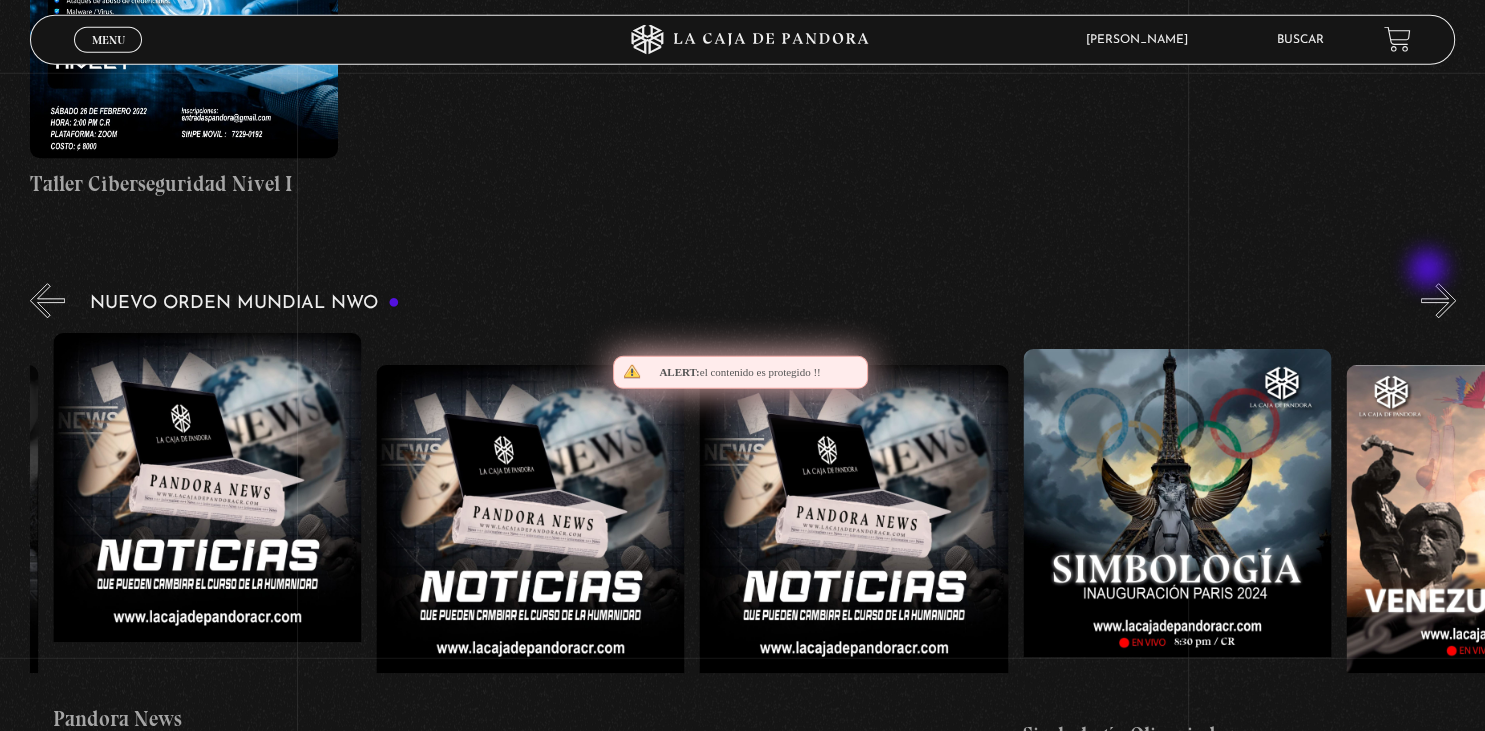 click on "»" at bounding box center (1438, 300) 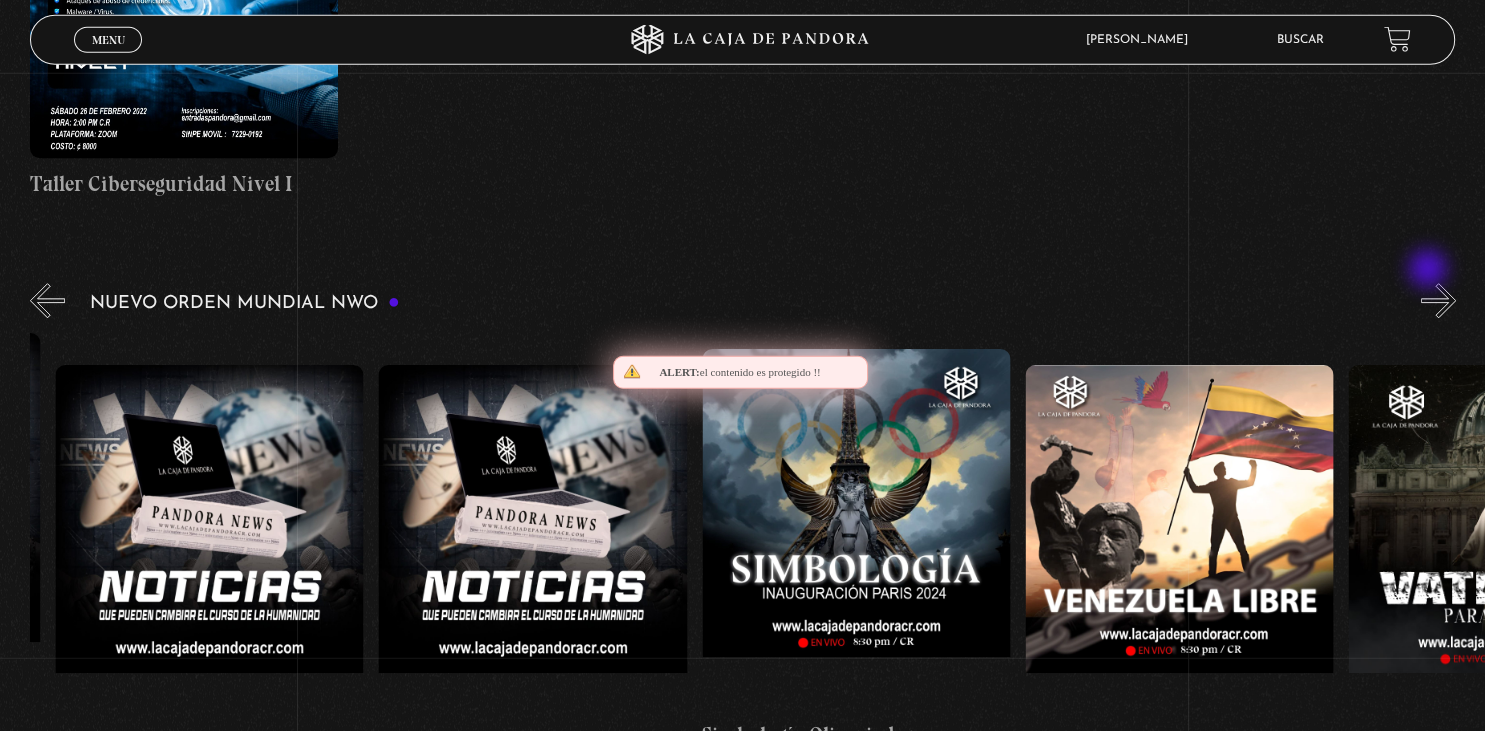 click on "»" at bounding box center (1438, 300) 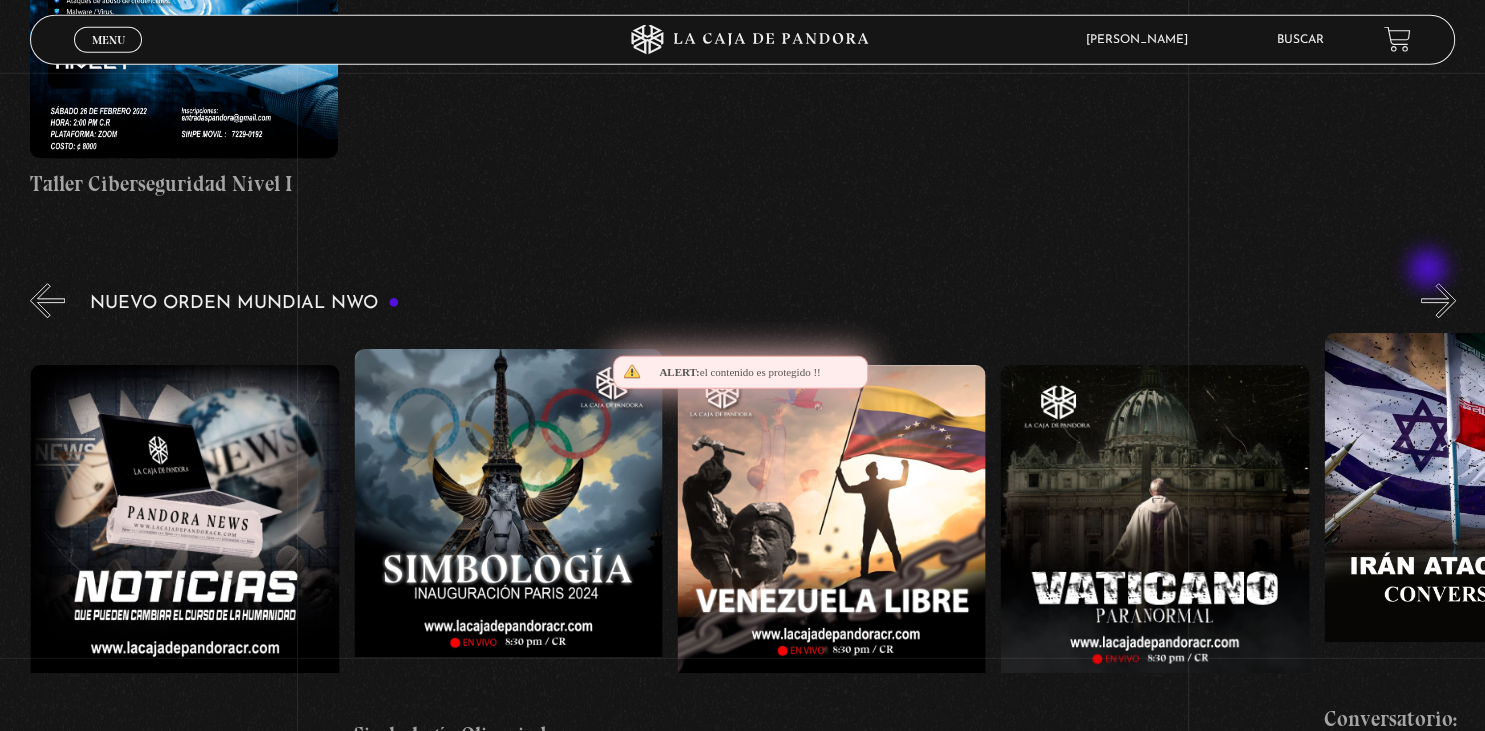 click on "»" at bounding box center [1438, 300] 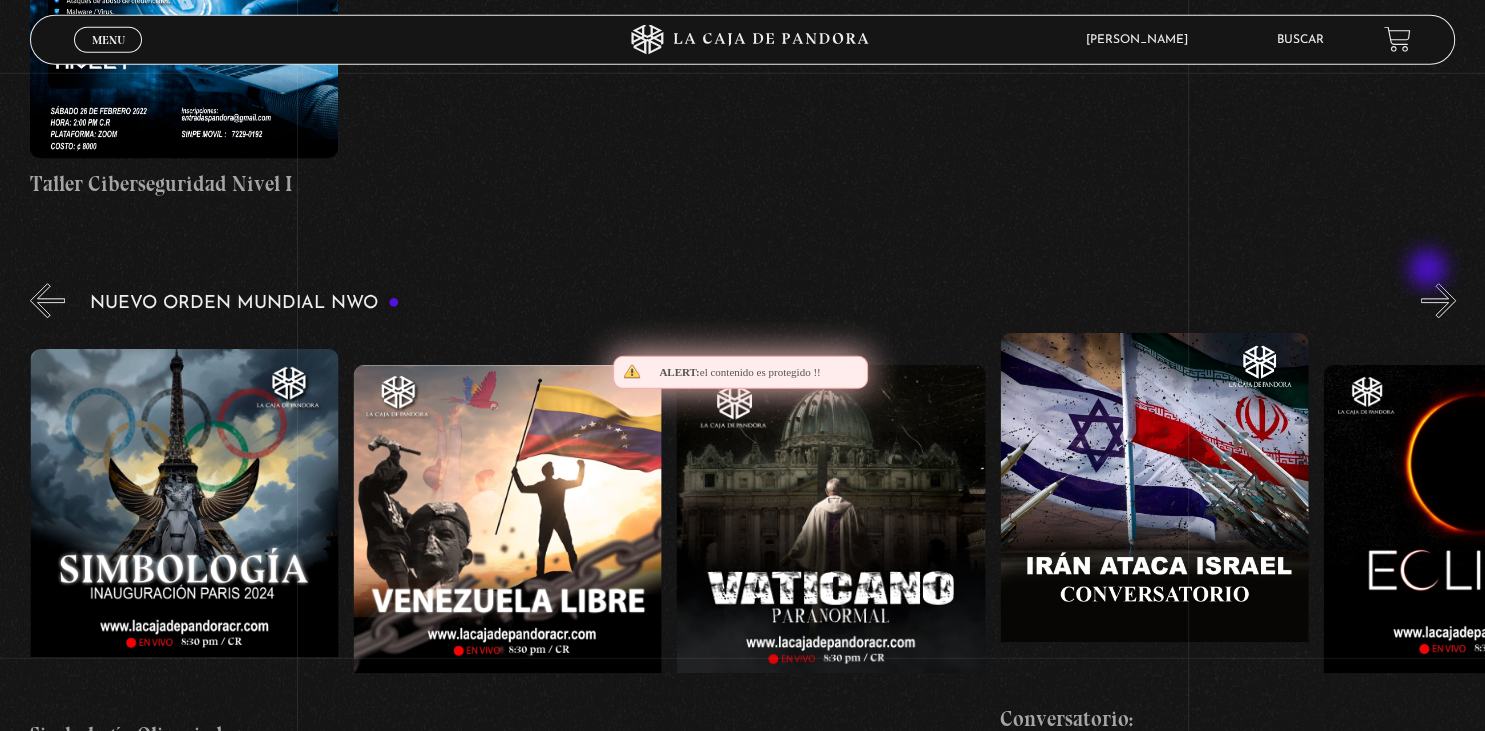 scroll, scrollTop: 0, scrollLeft: 3880, axis: horizontal 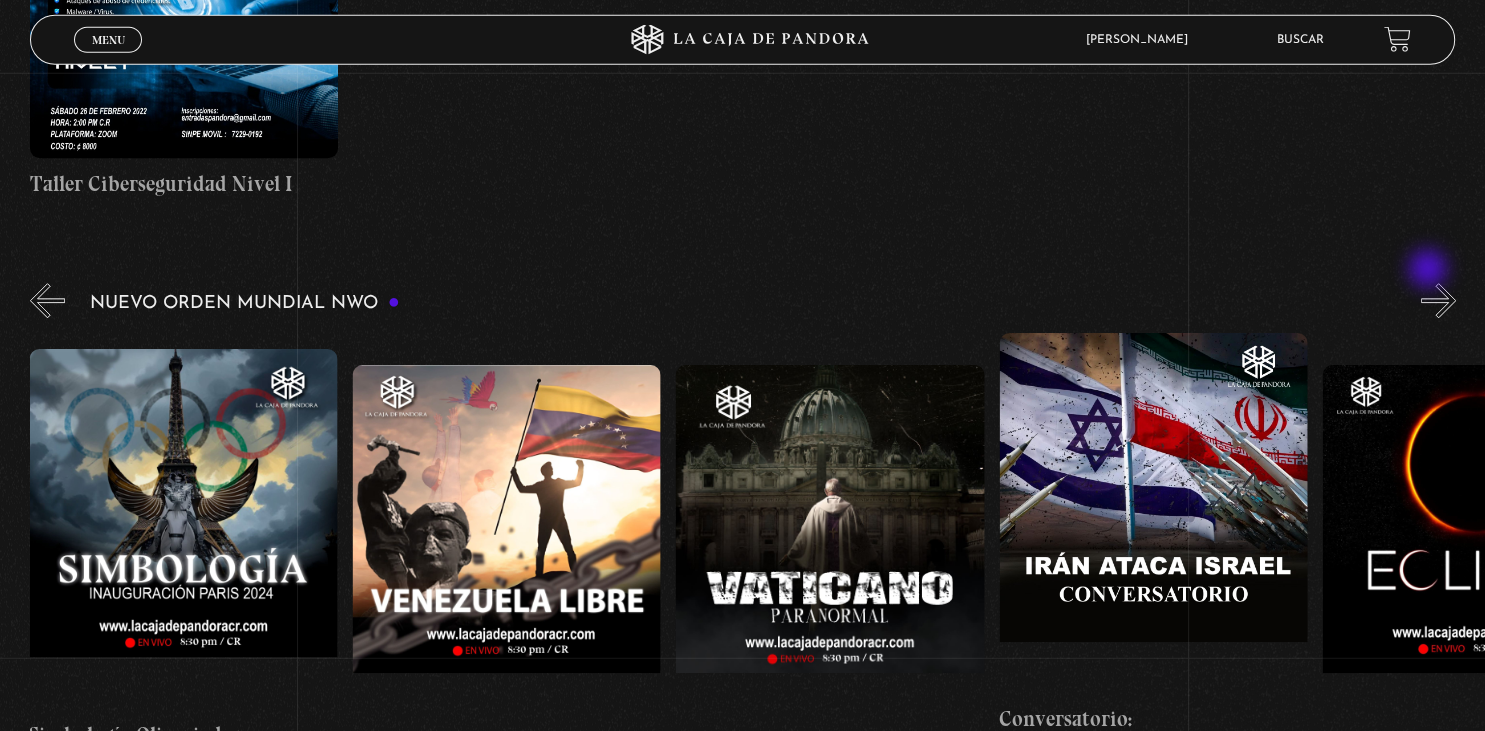 click on "»" at bounding box center (1438, 300) 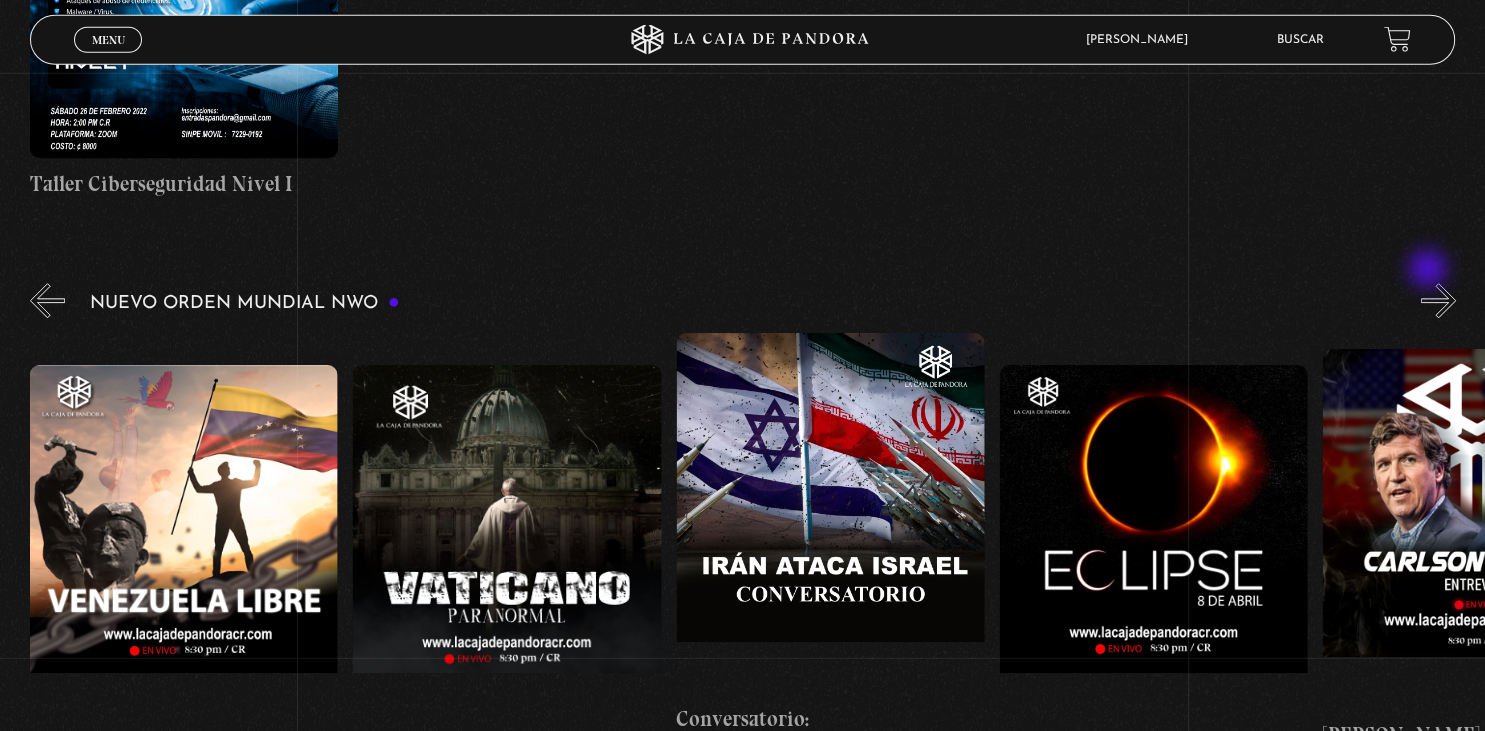 click on "»" at bounding box center (1438, 300) 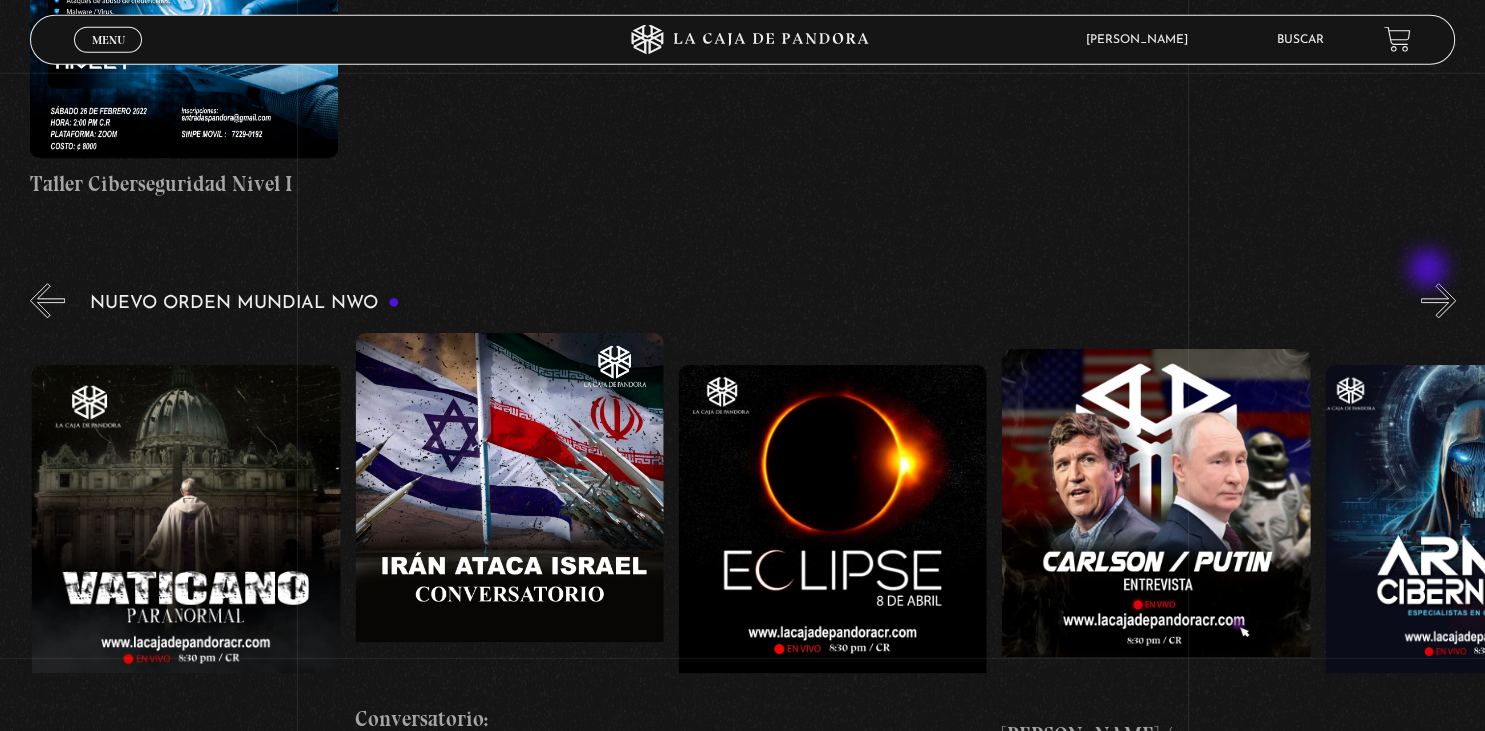 click on "»" at bounding box center (1438, 300) 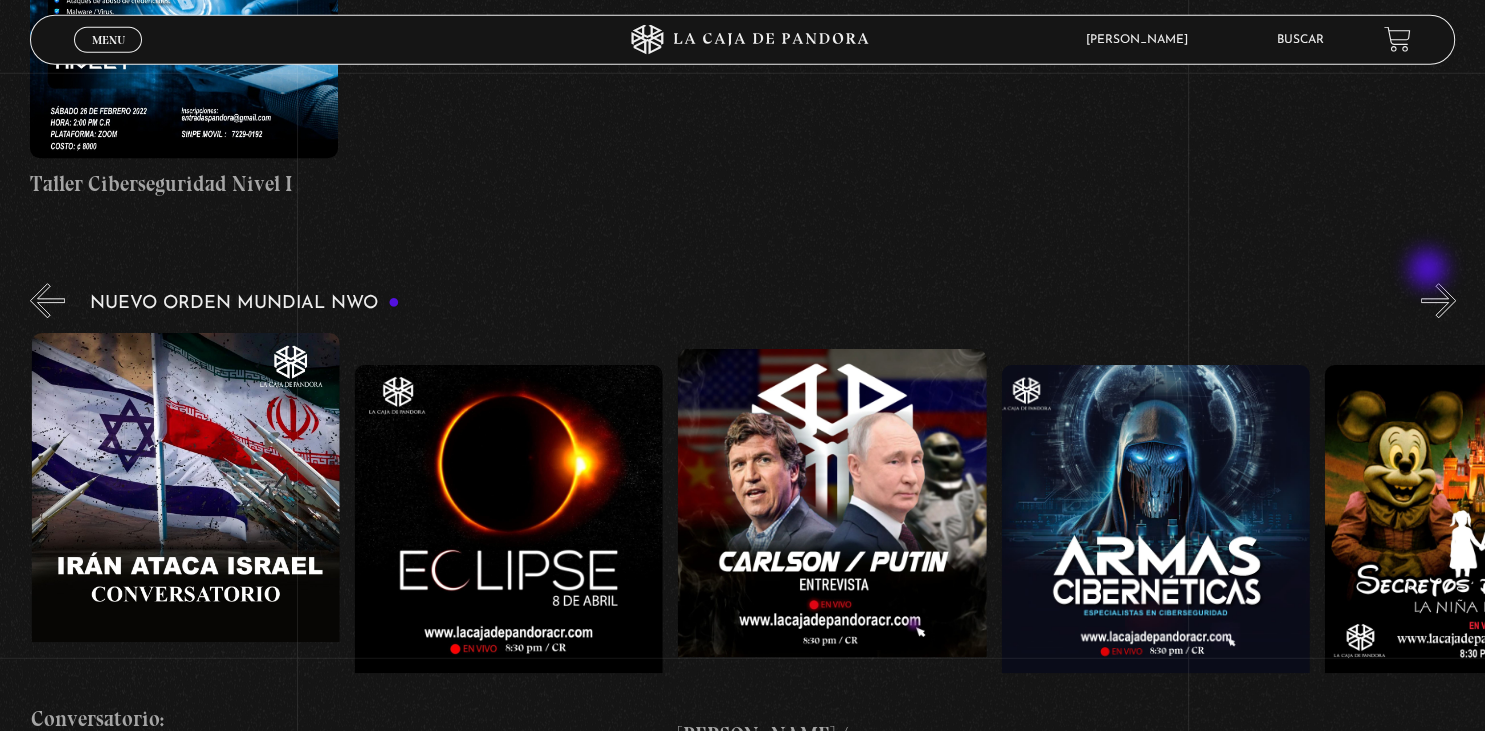 click on "»" at bounding box center (1438, 300) 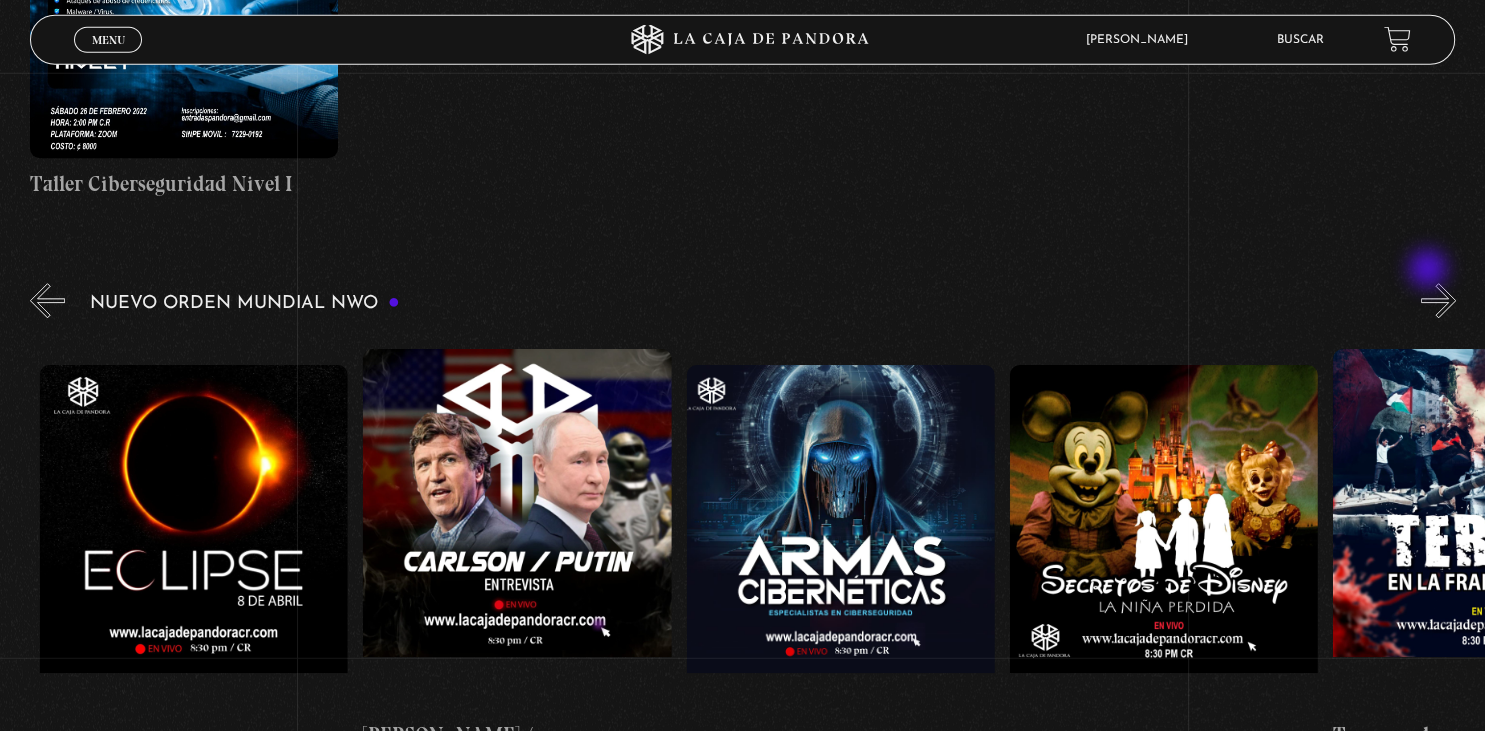 click on "»" at bounding box center (1438, 300) 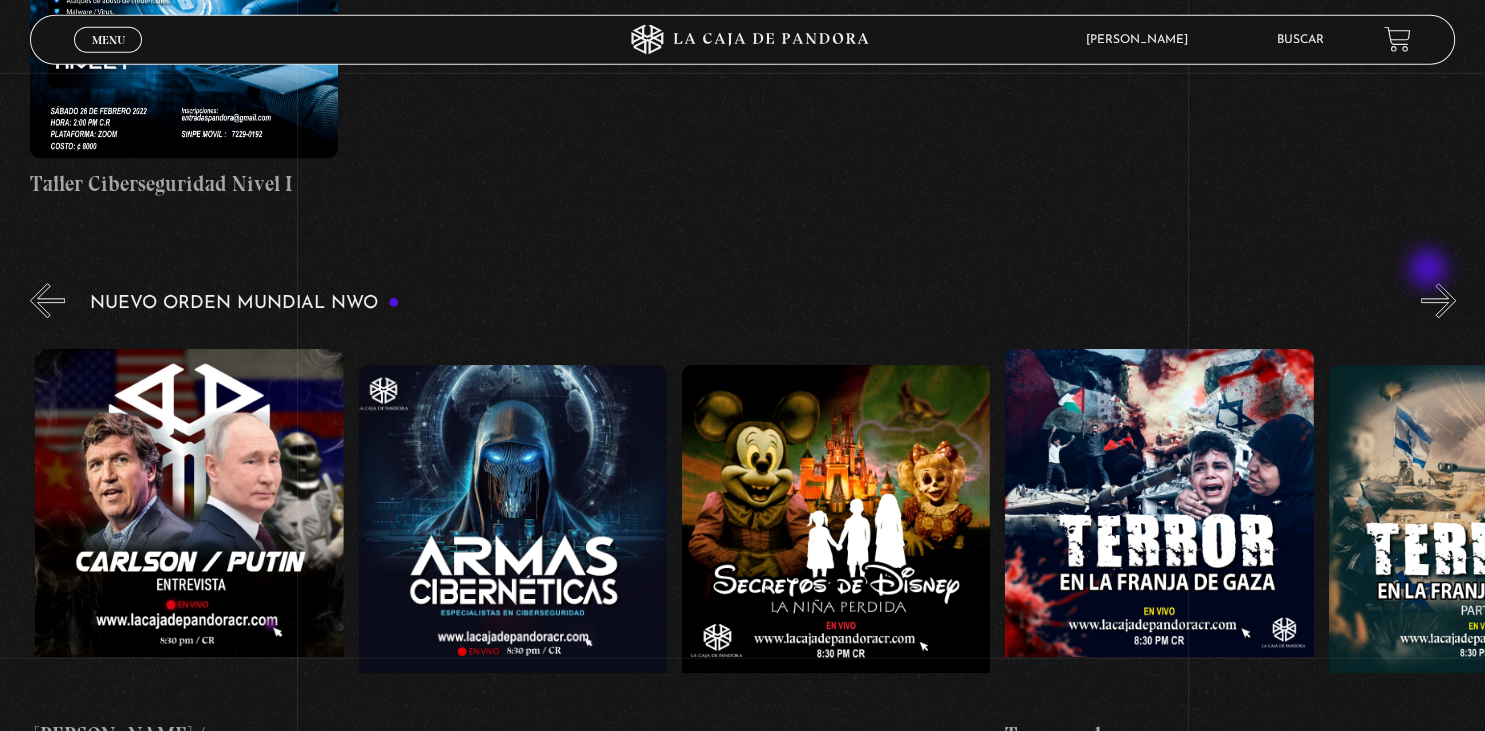 click on "»" at bounding box center (1438, 300) 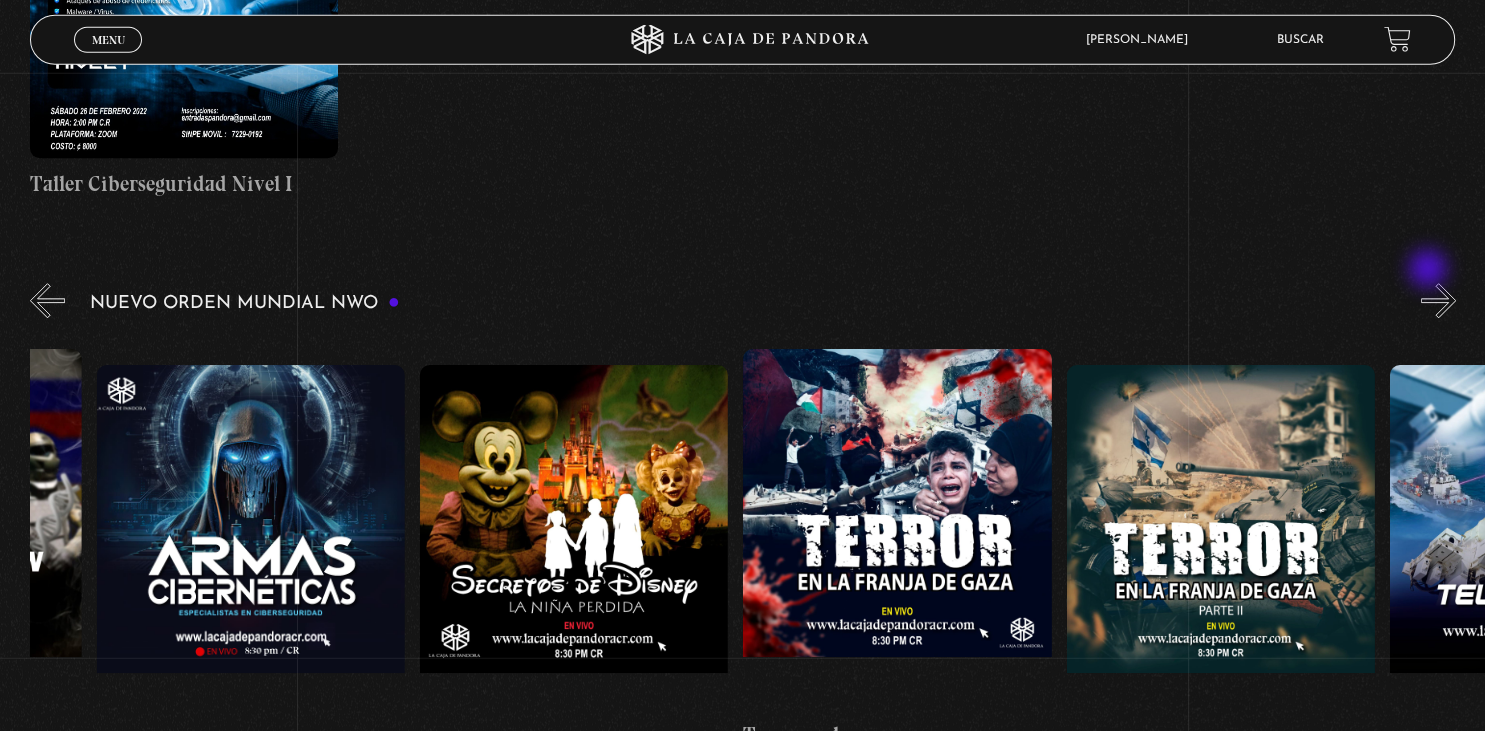 click on "»" at bounding box center [1438, 300] 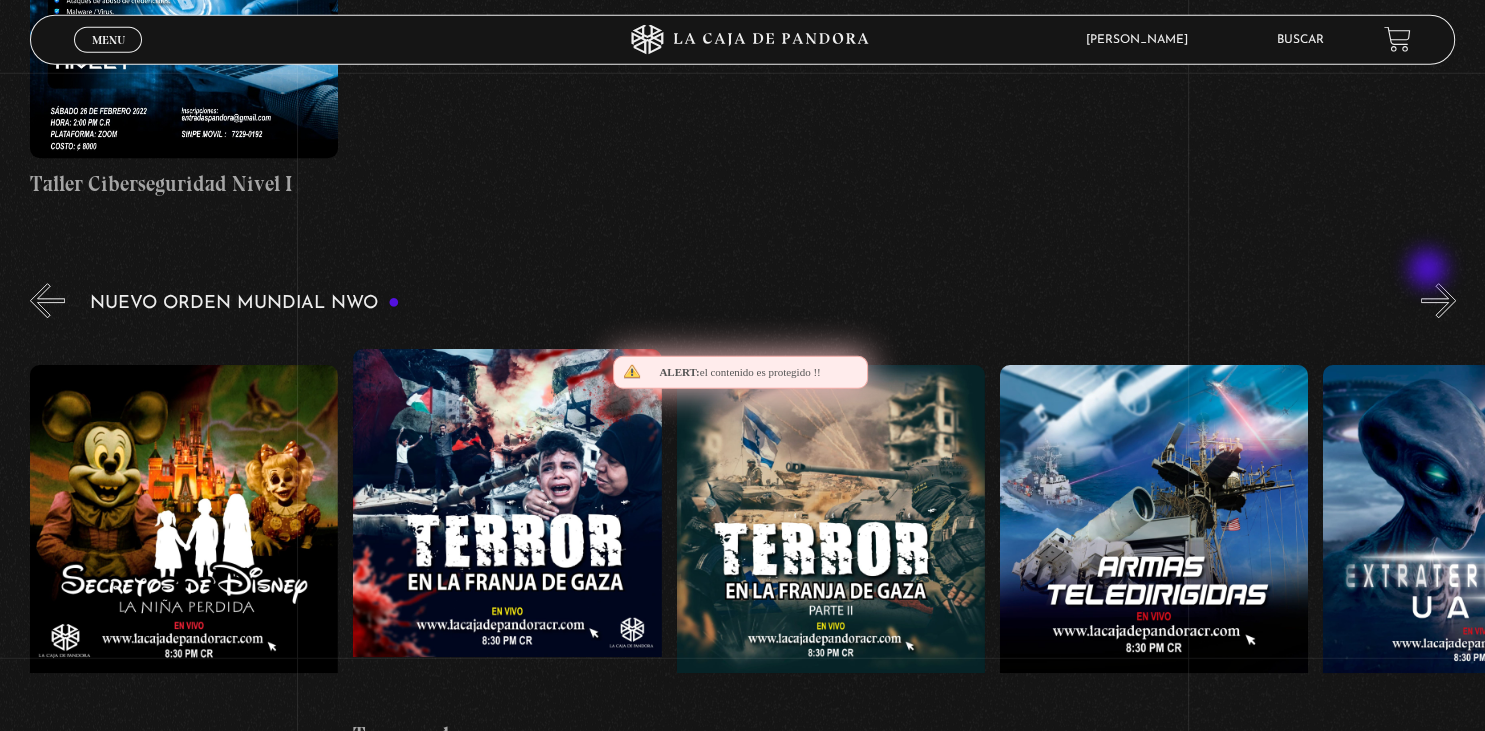click on "»" at bounding box center (1438, 300) 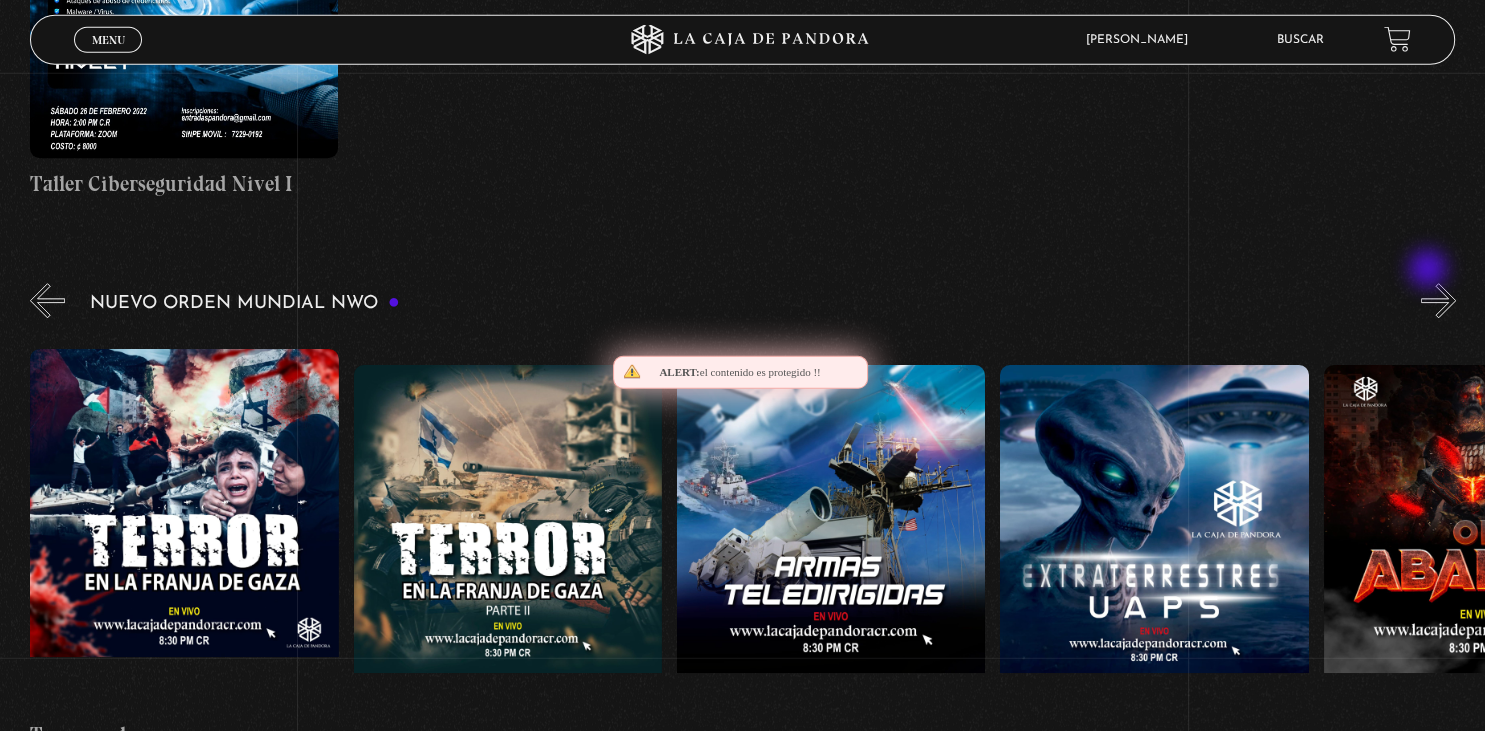 click on "»" at bounding box center (1438, 300) 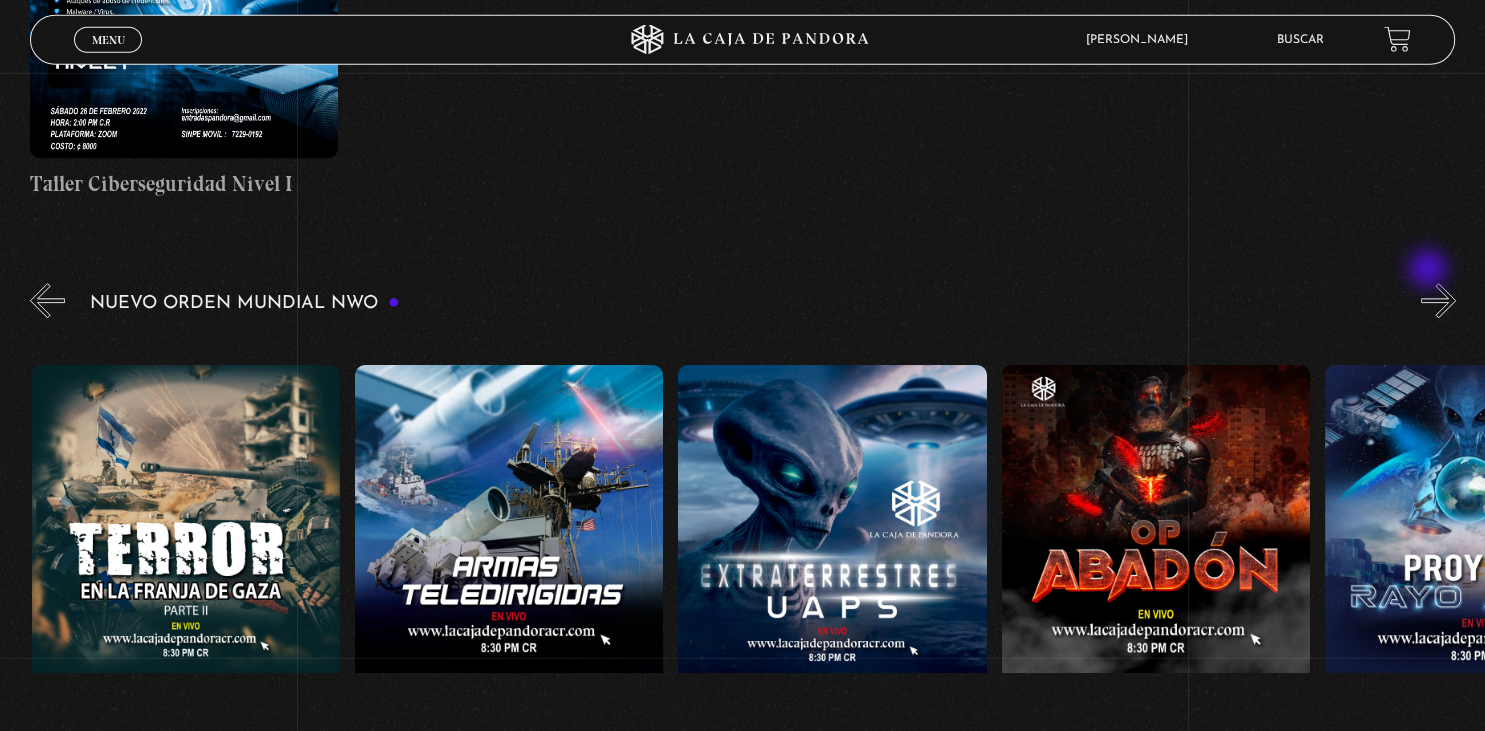 click on "»" at bounding box center (1438, 300) 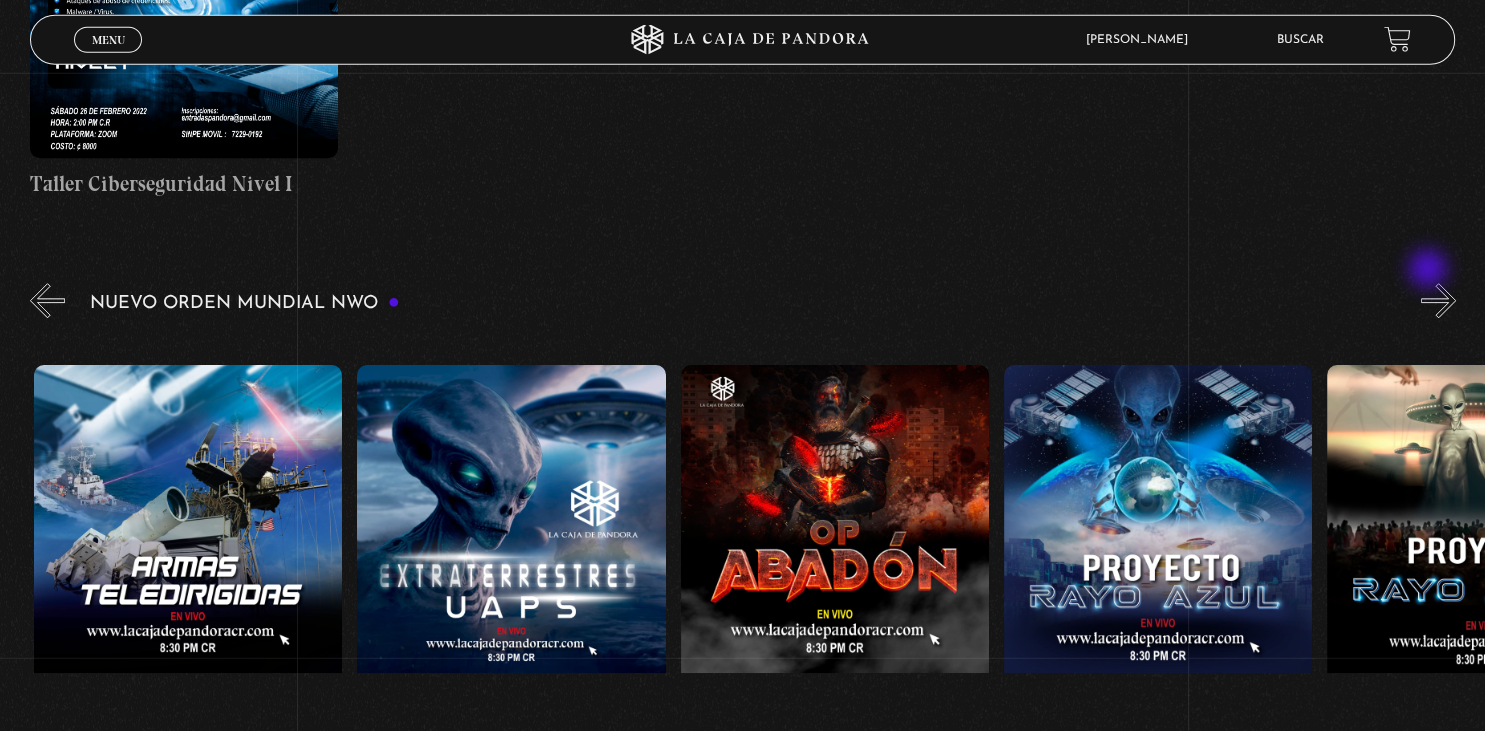 click on "»" at bounding box center [1438, 300] 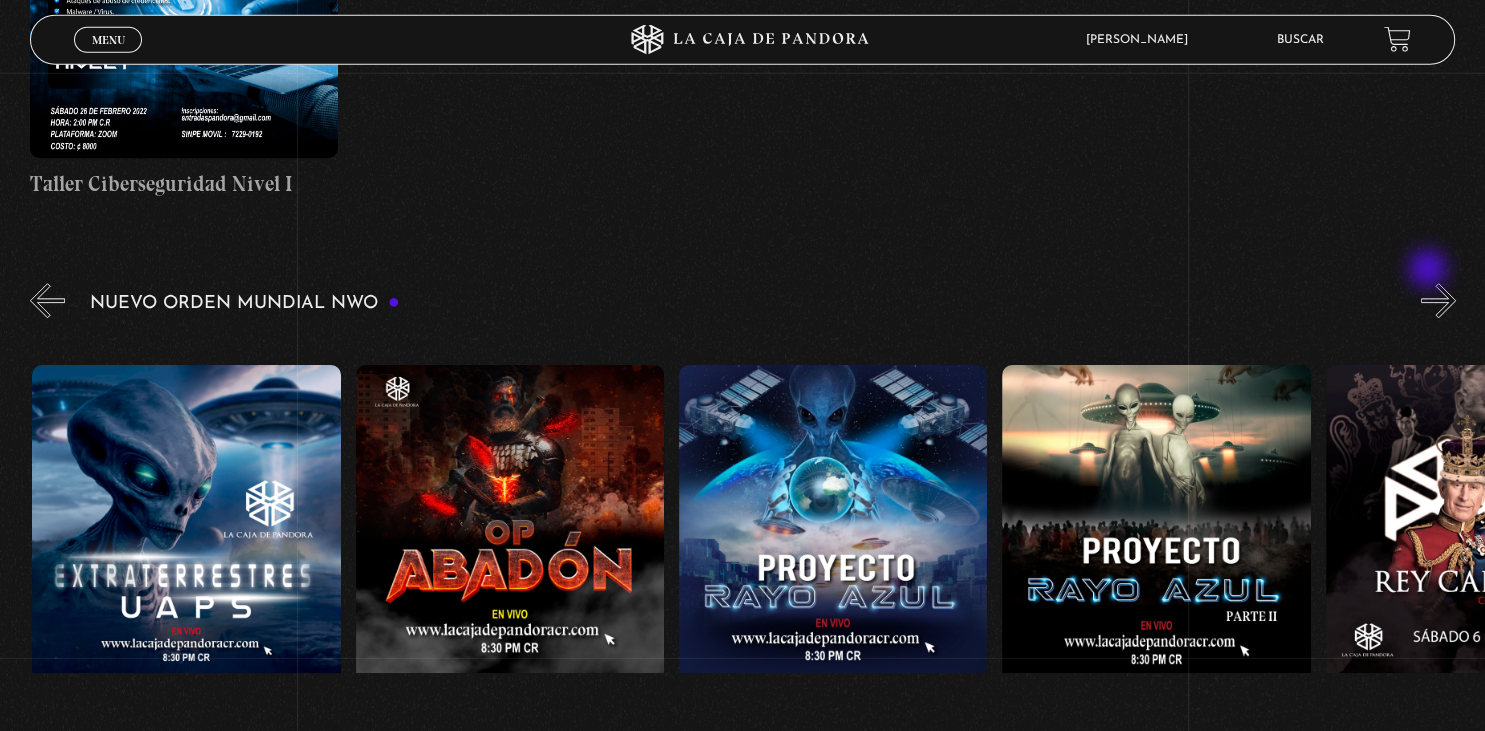 click on "»" at bounding box center [1438, 300] 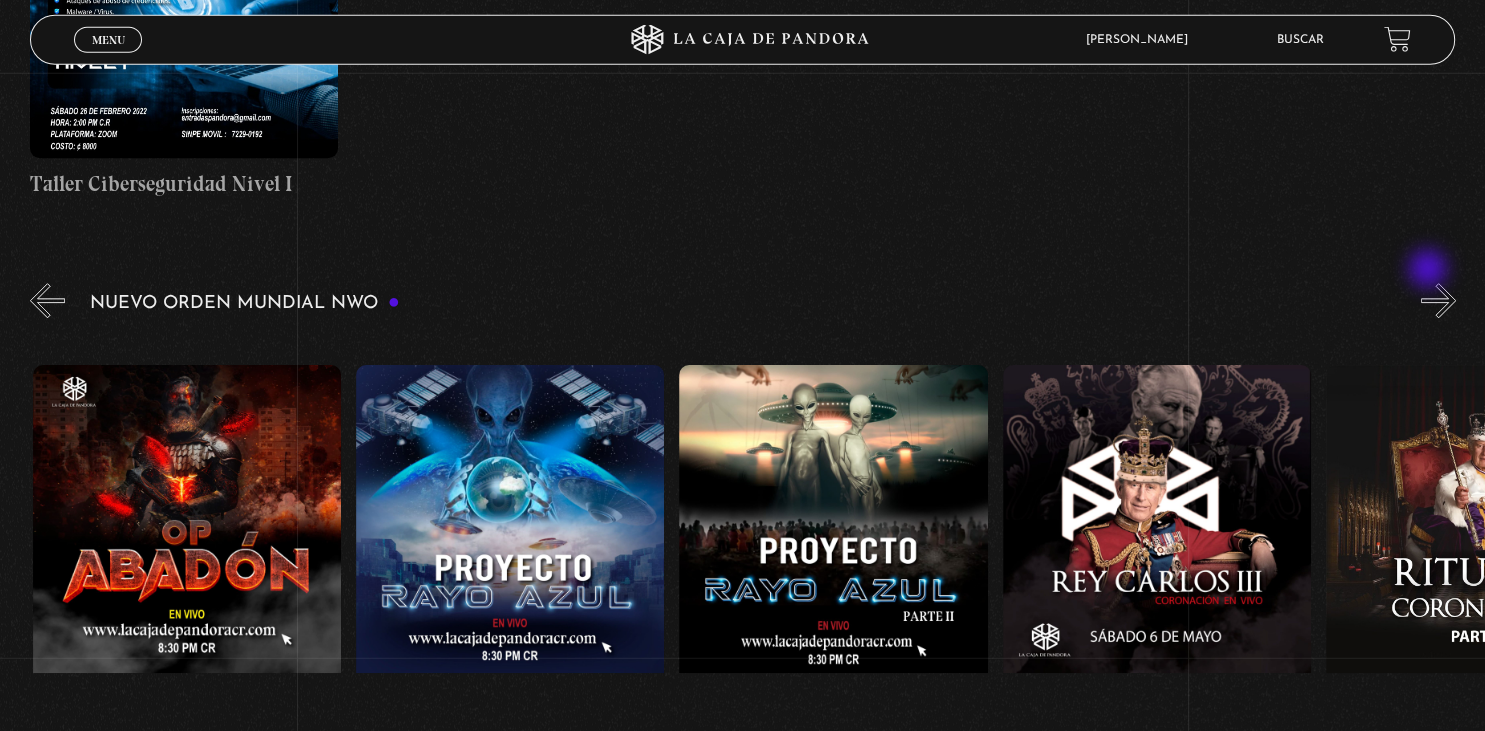 click on "»" at bounding box center [1438, 300] 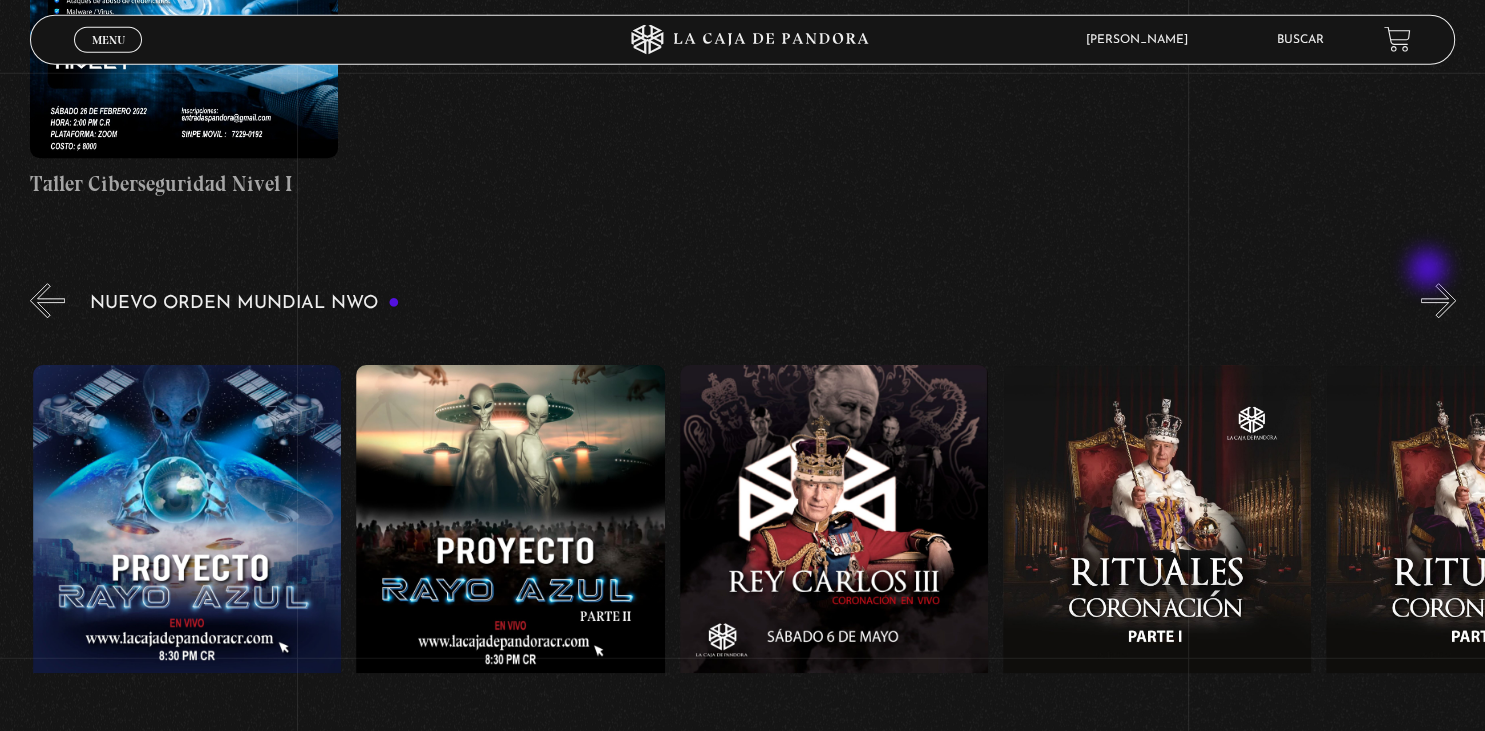 click on "»" at bounding box center [1438, 300] 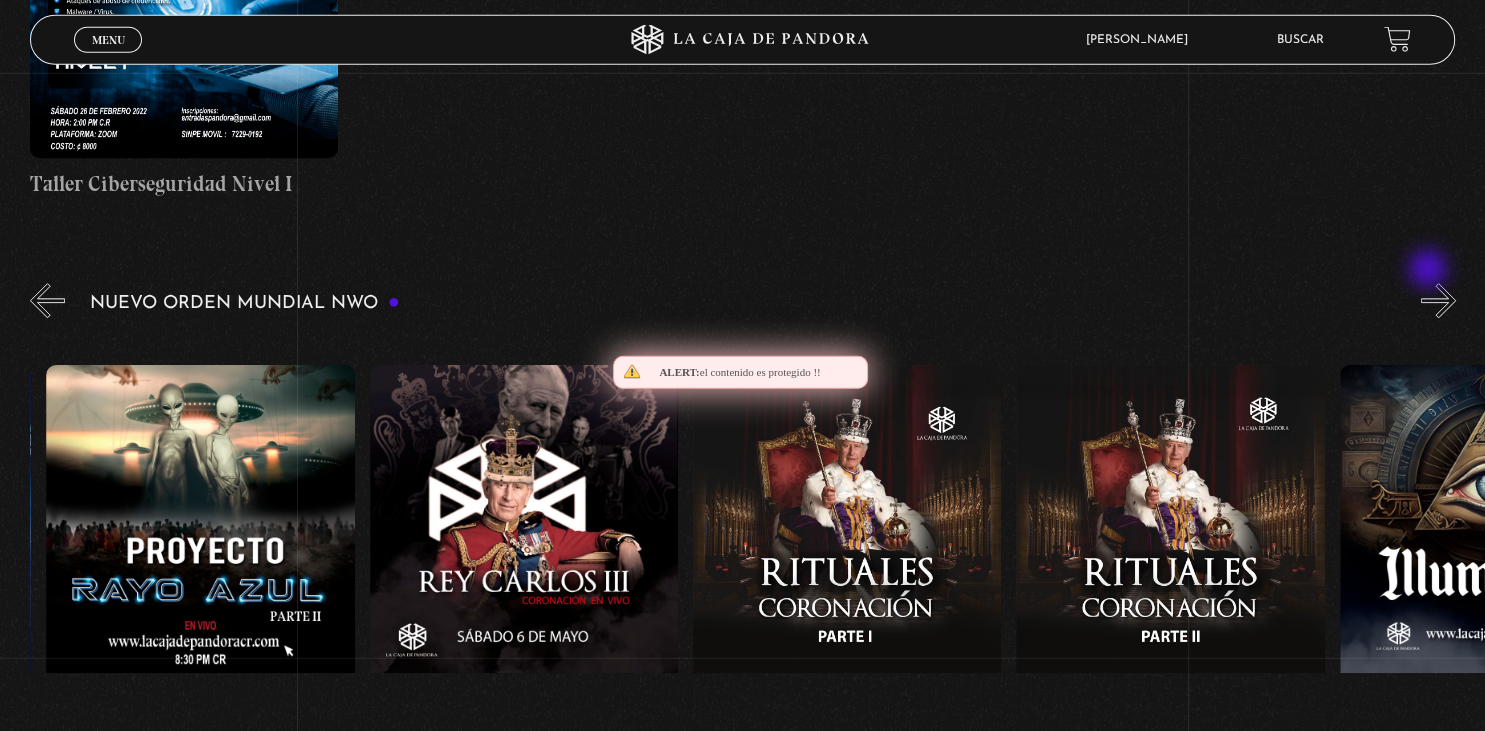 click on "»" at bounding box center (1438, 300) 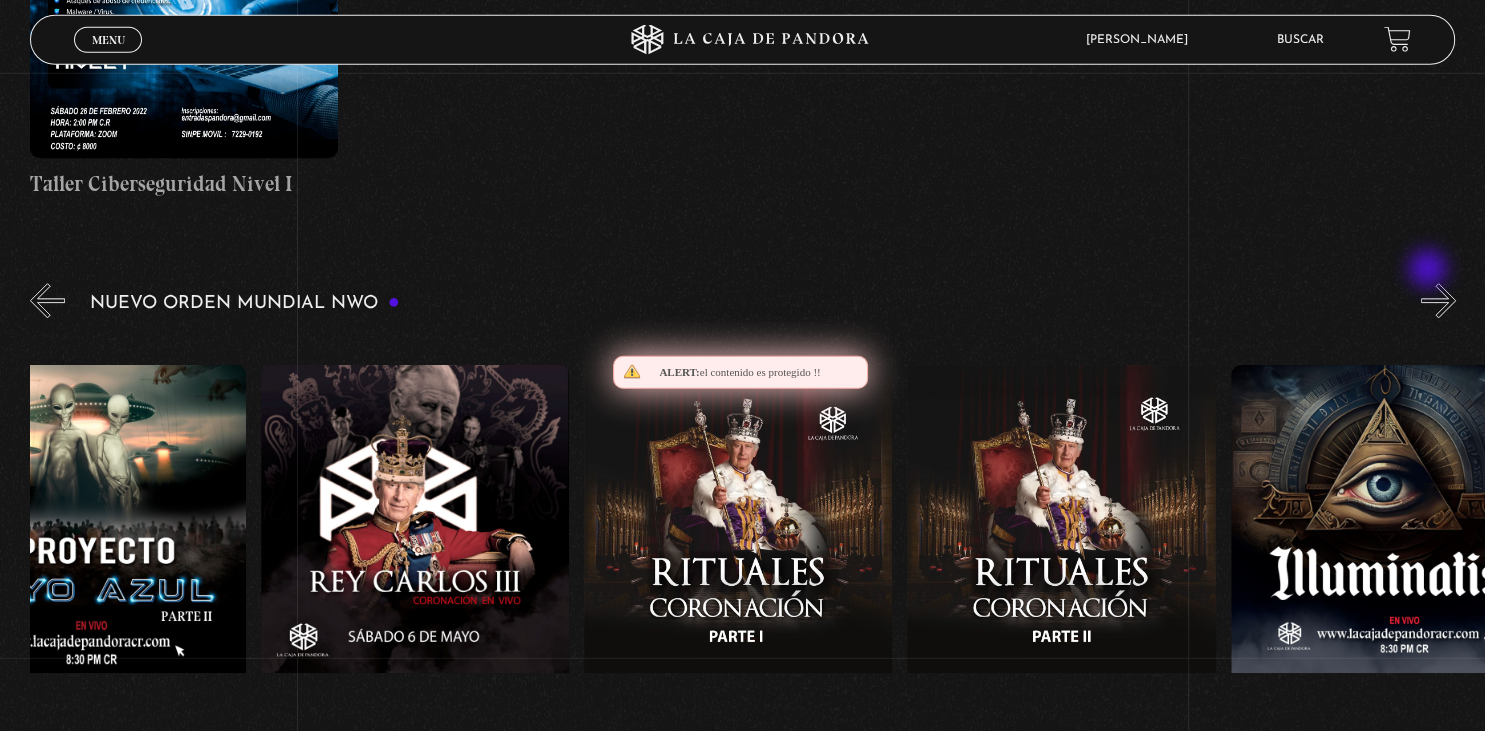 click on "»" at bounding box center [1438, 300] 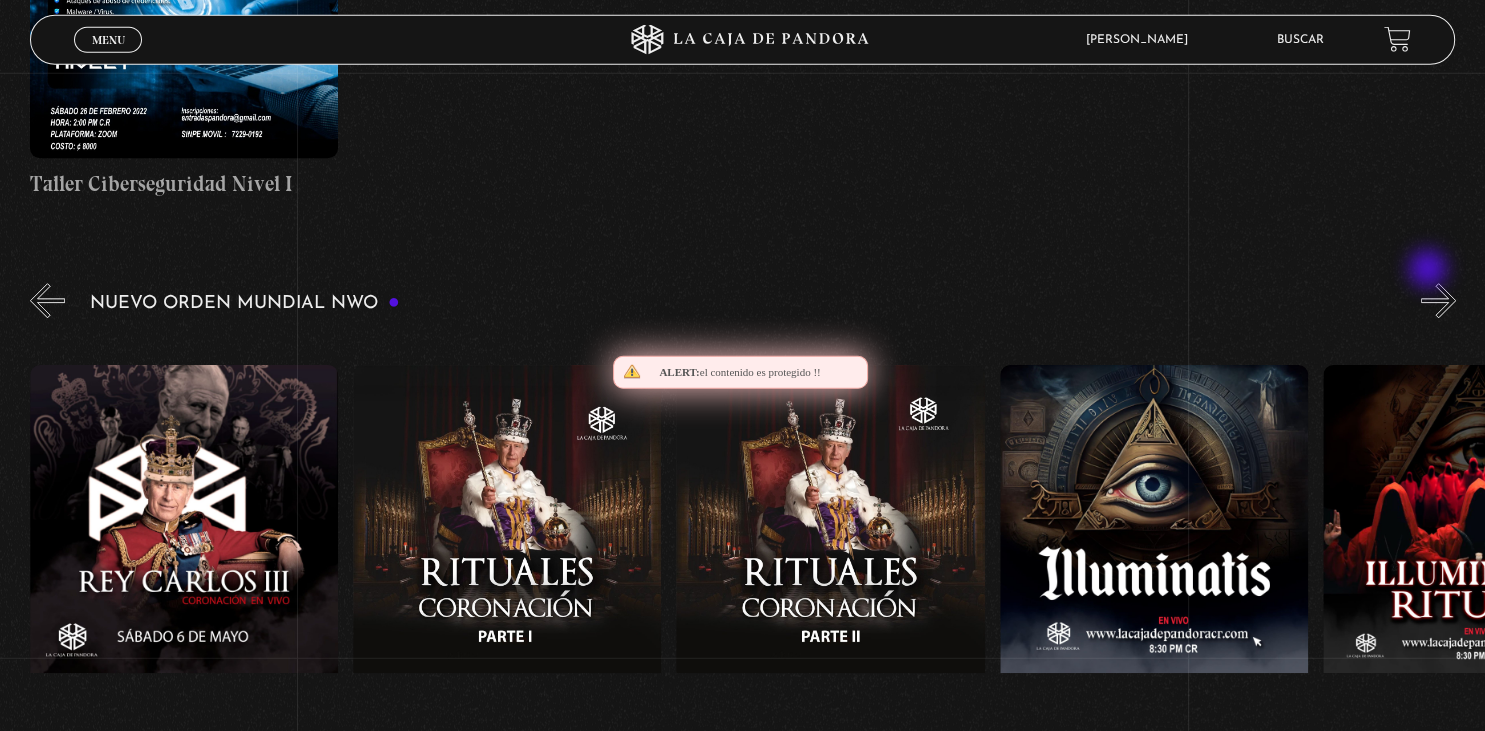 click on "»" at bounding box center [1438, 300] 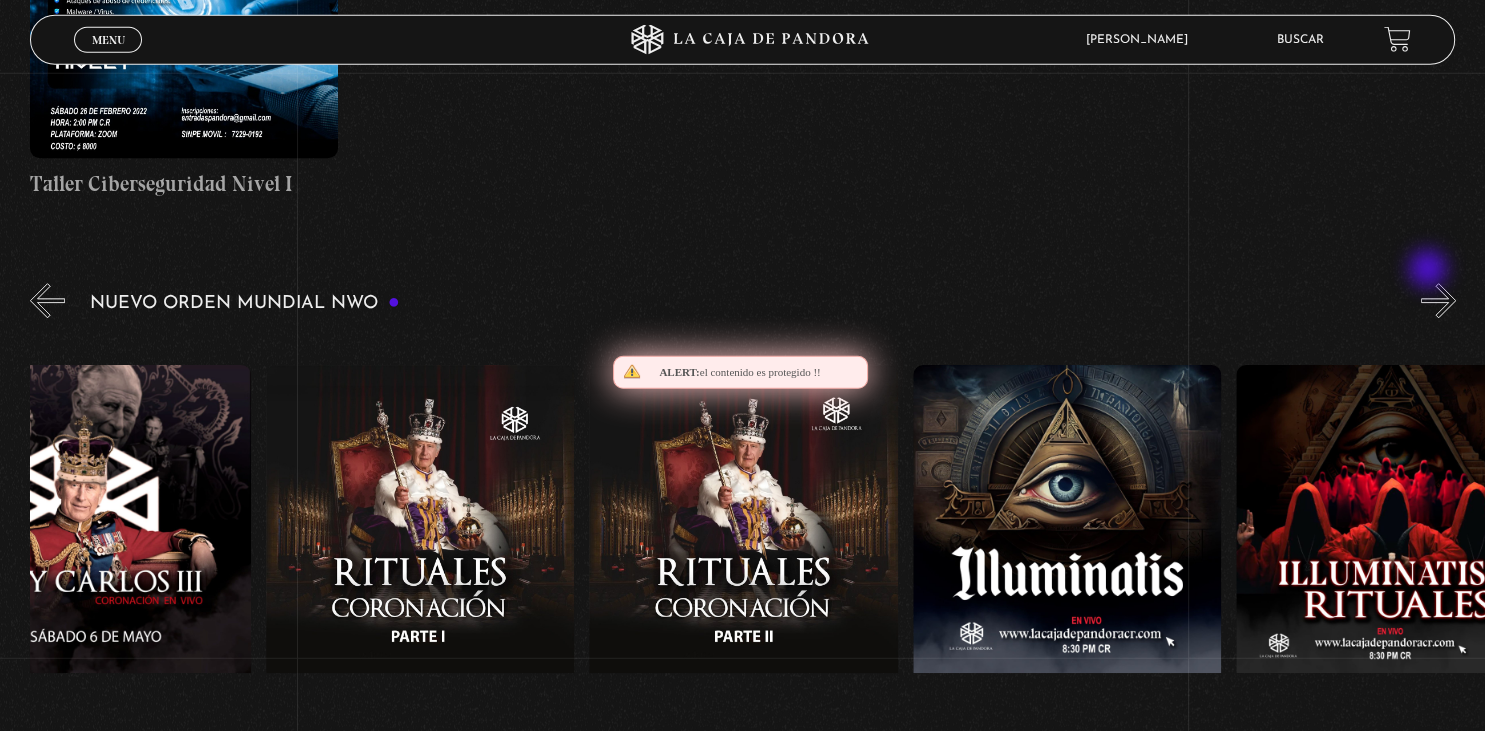 click on "»" at bounding box center [1438, 300] 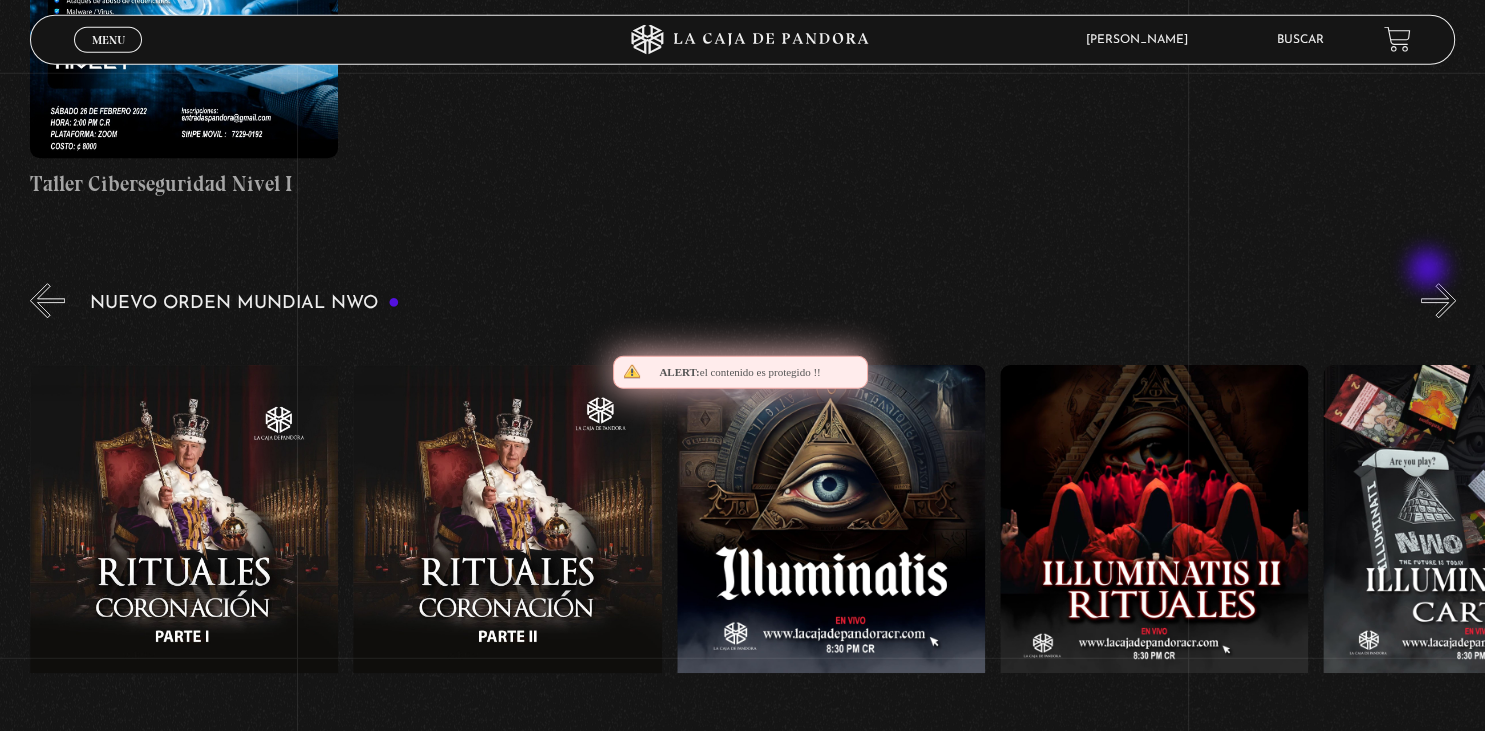 click on "»" at bounding box center [1438, 300] 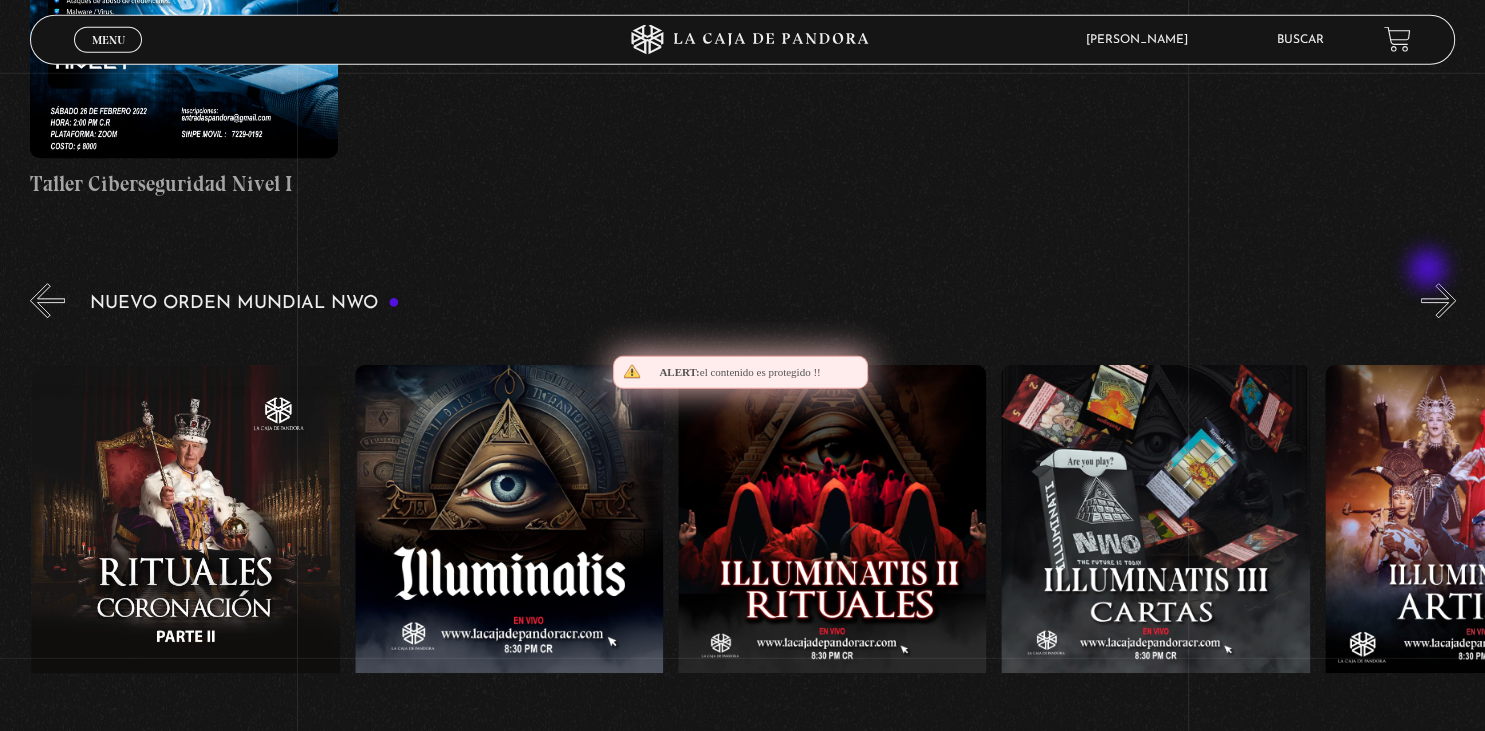 click on "»" at bounding box center [1438, 300] 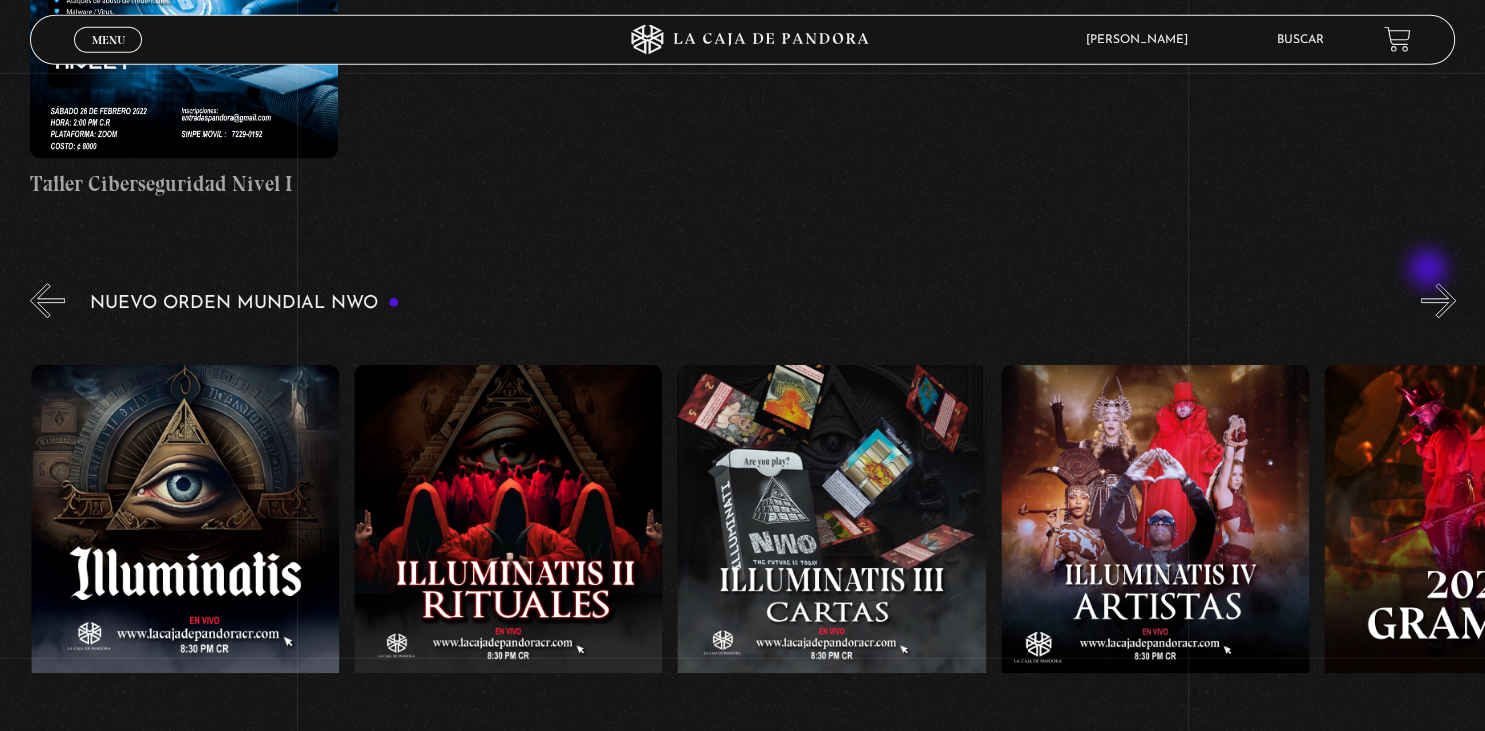 click on "»" at bounding box center (1438, 300) 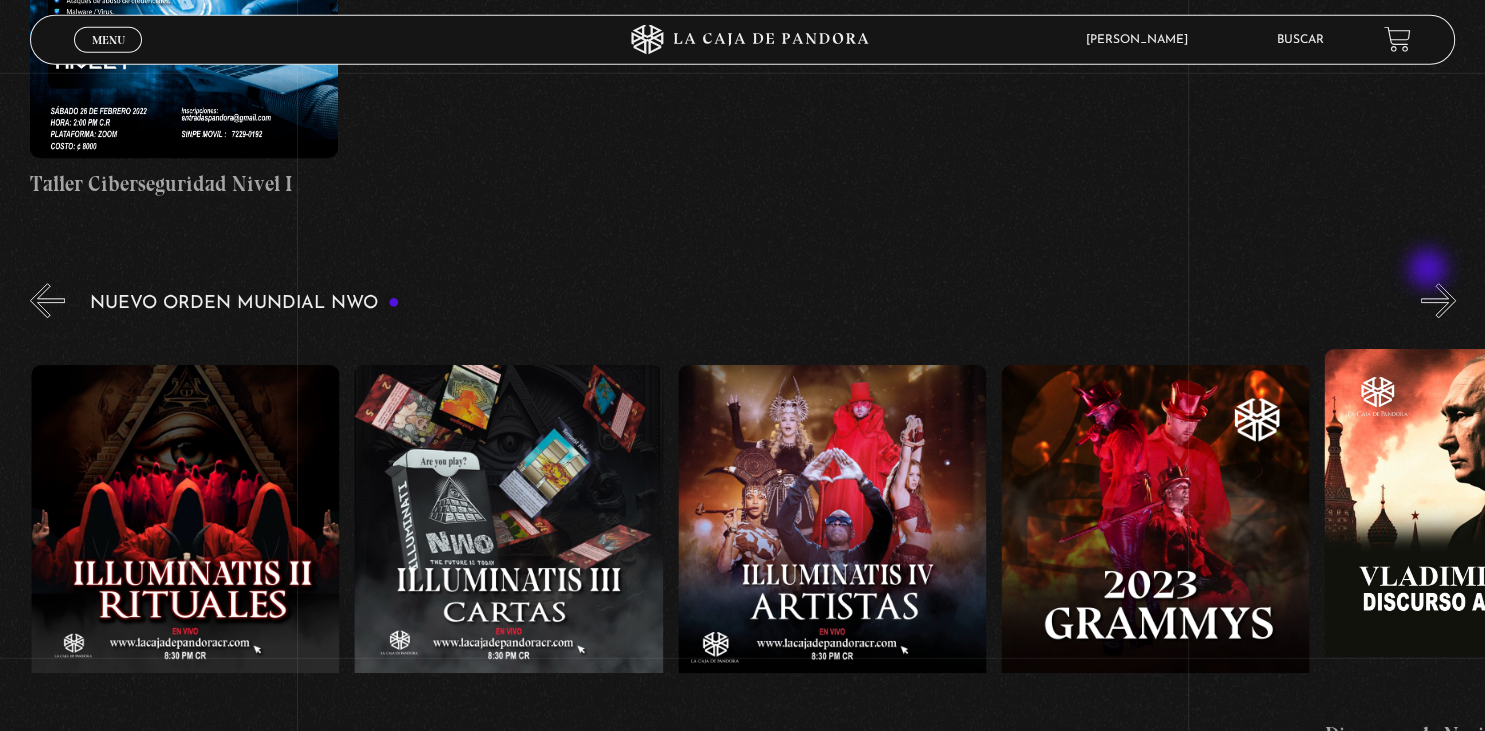 click on "»" at bounding box center [1438, 300] 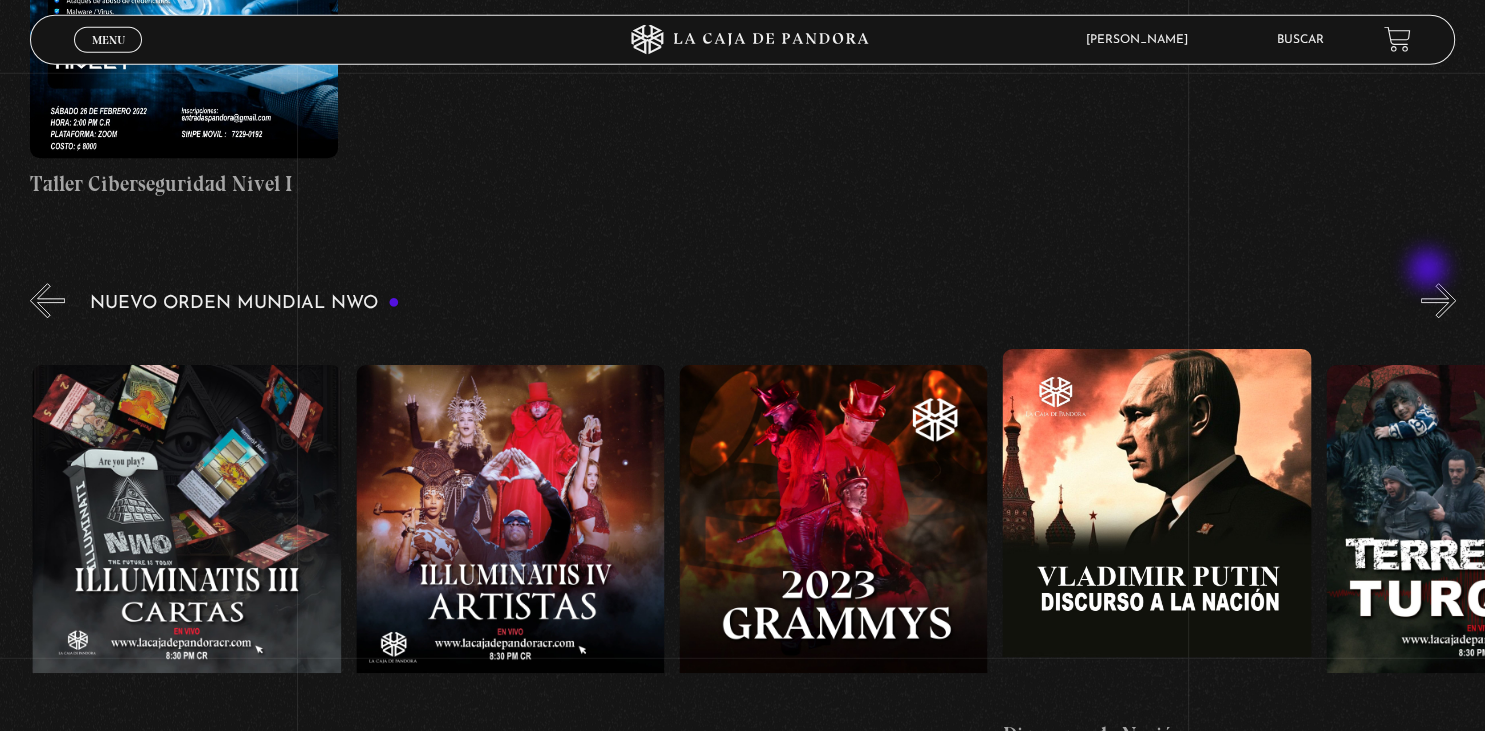 click on "»" at bounding box center (1438, 300) 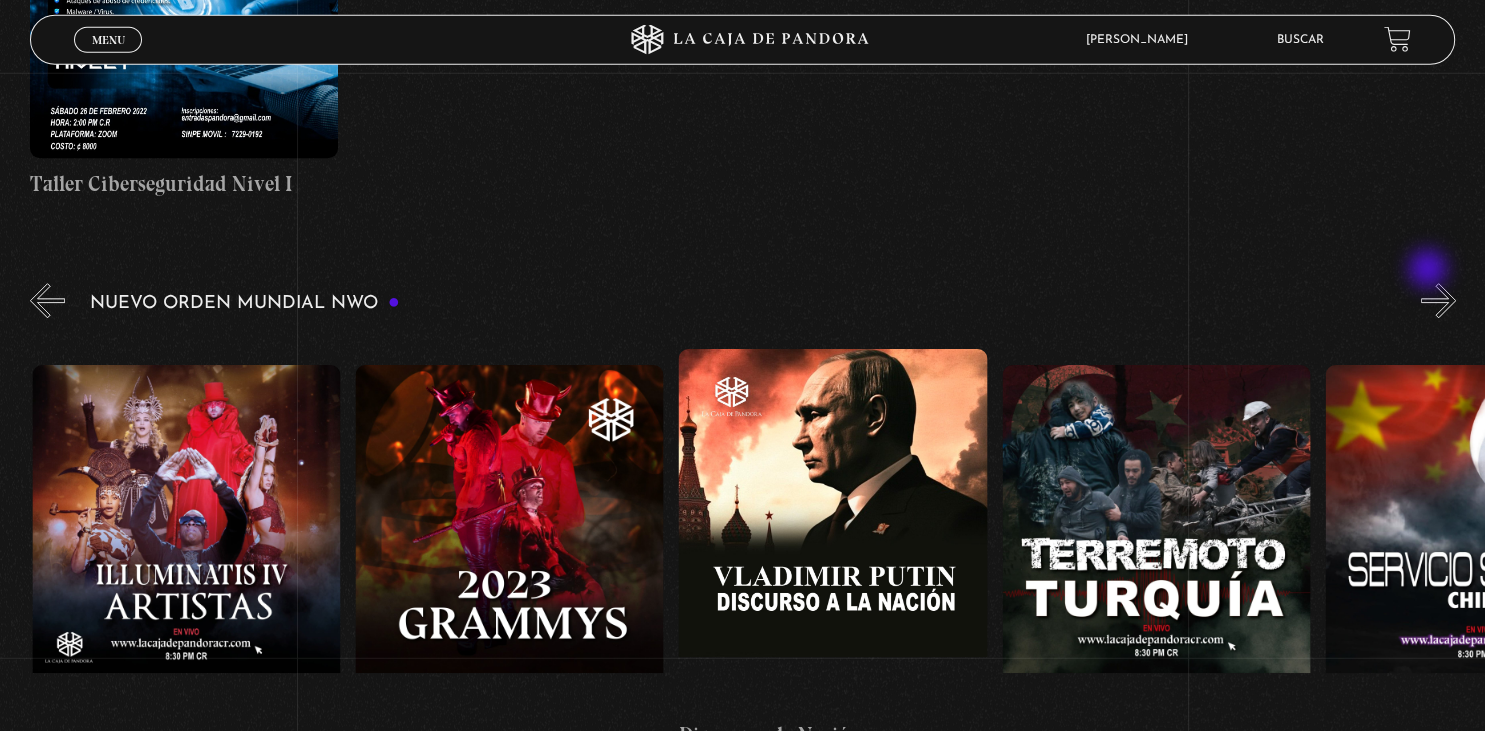 click on "»" at bounding box center (1438, 300) 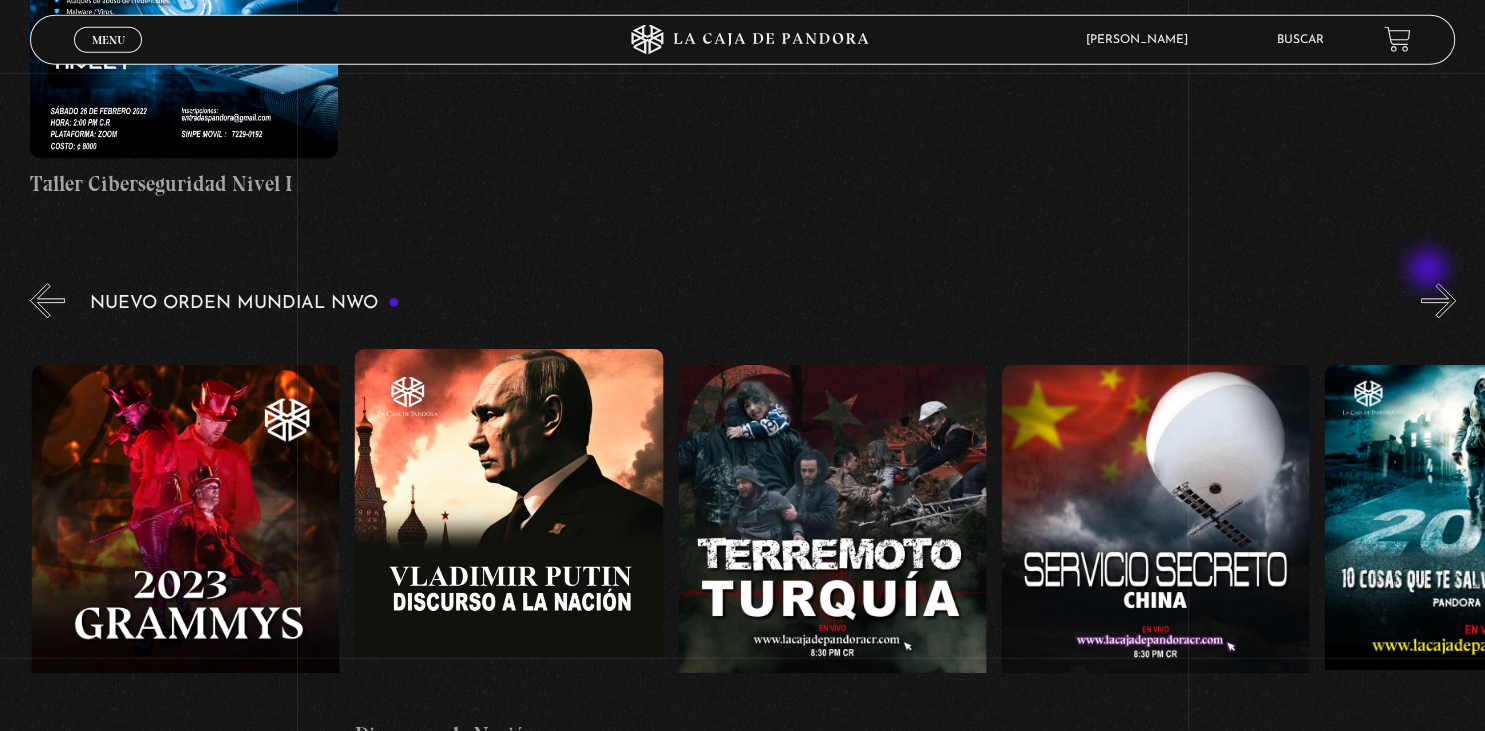 click on "»" at bounding box center (1438, 300) 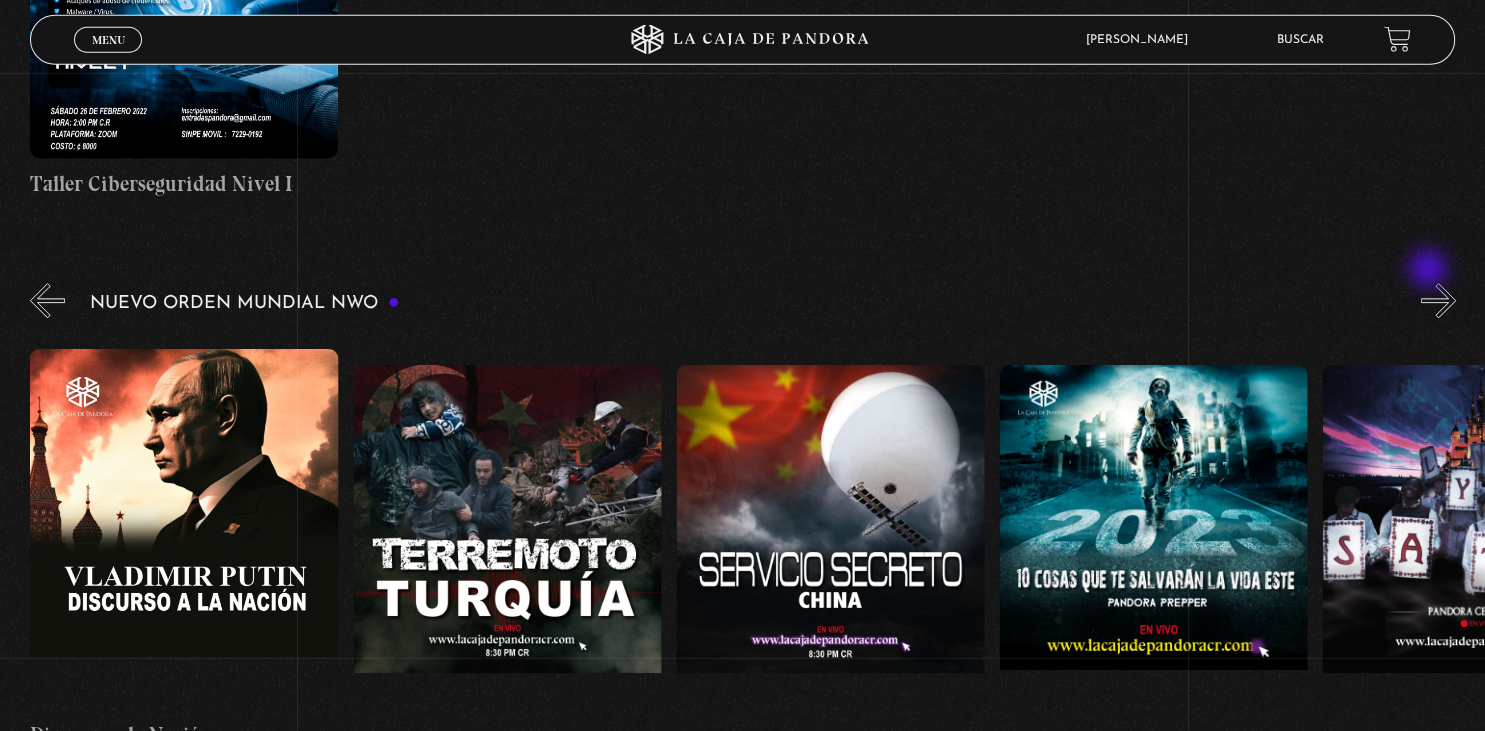 click on "»" at bounding box center (1438, 300) 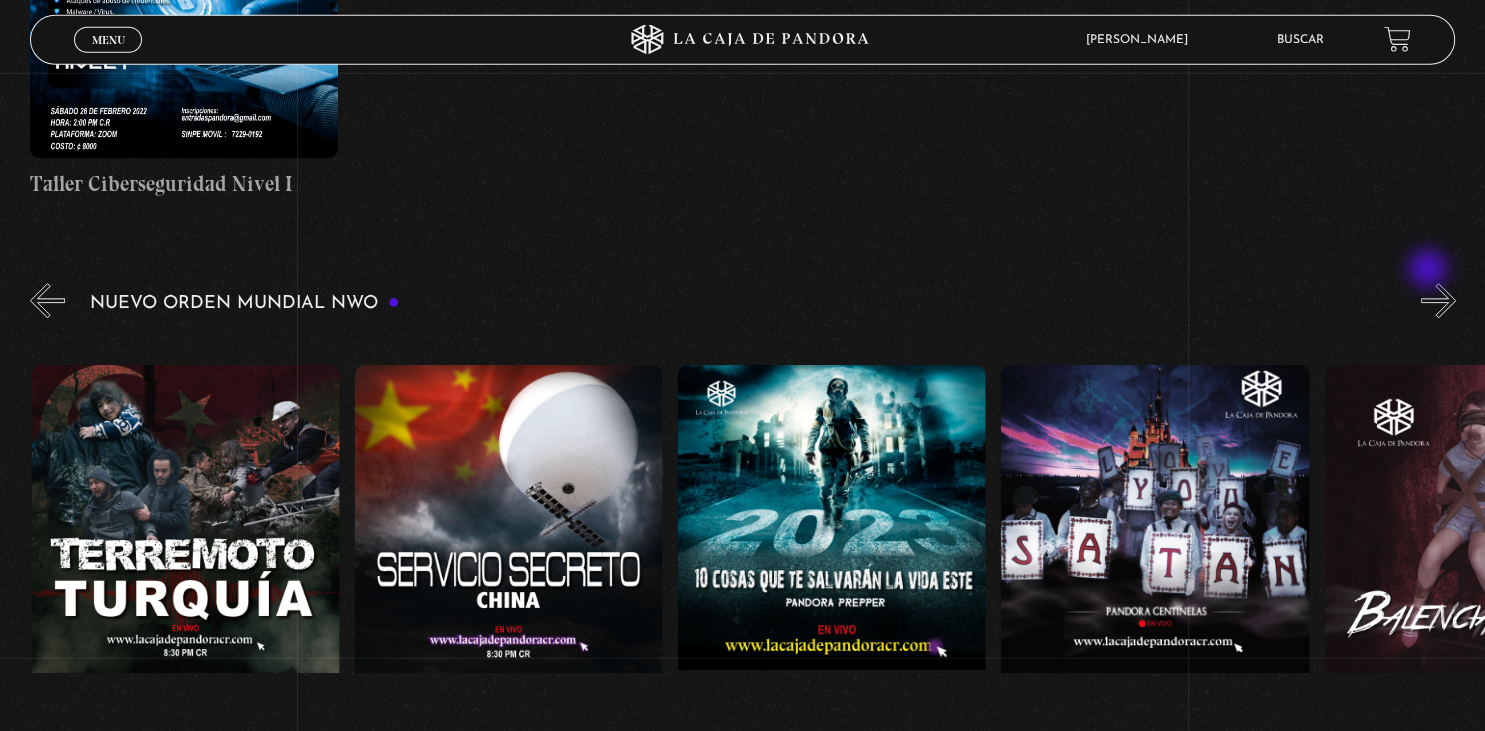 click on "»" at bounding box center [1438, 300] 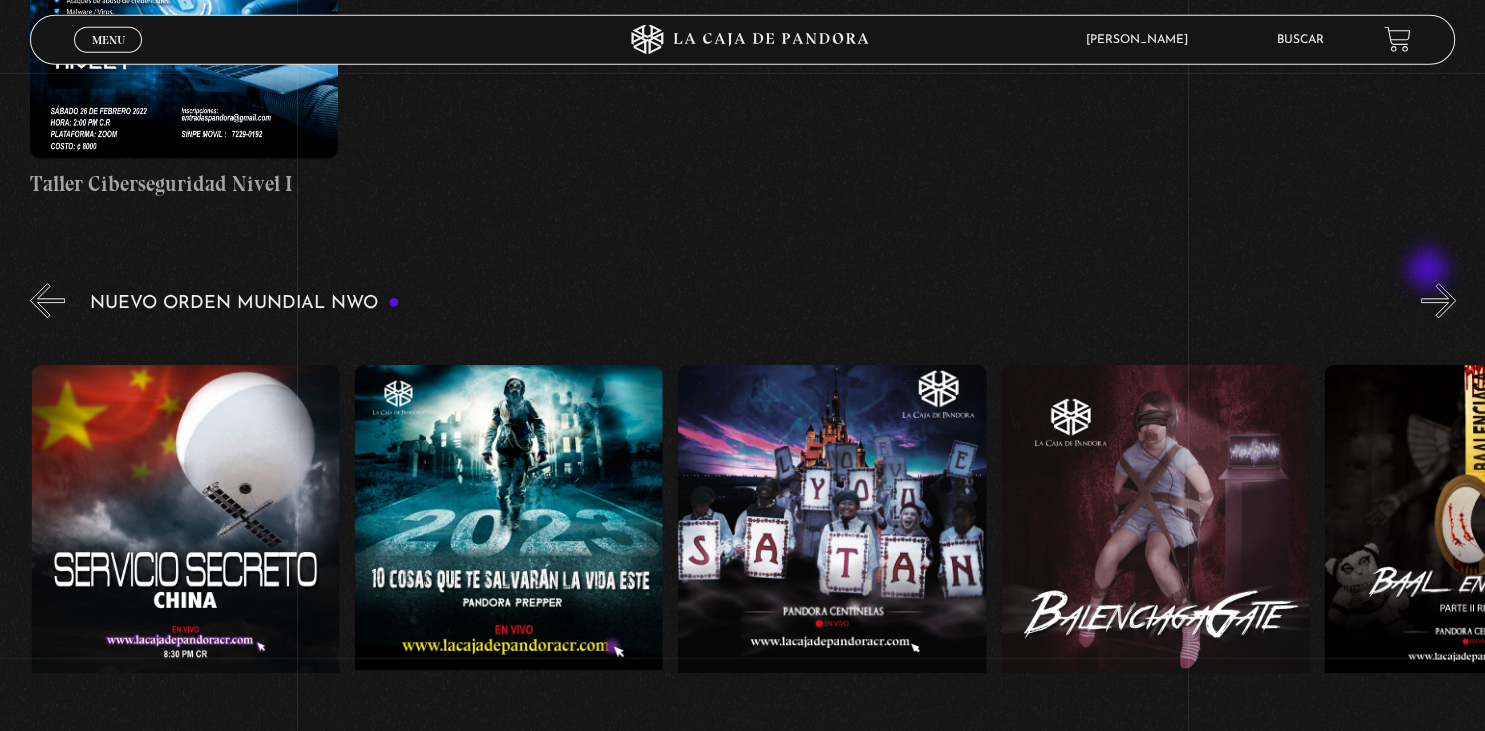 click on "»" at bounding box center (1438, 300) 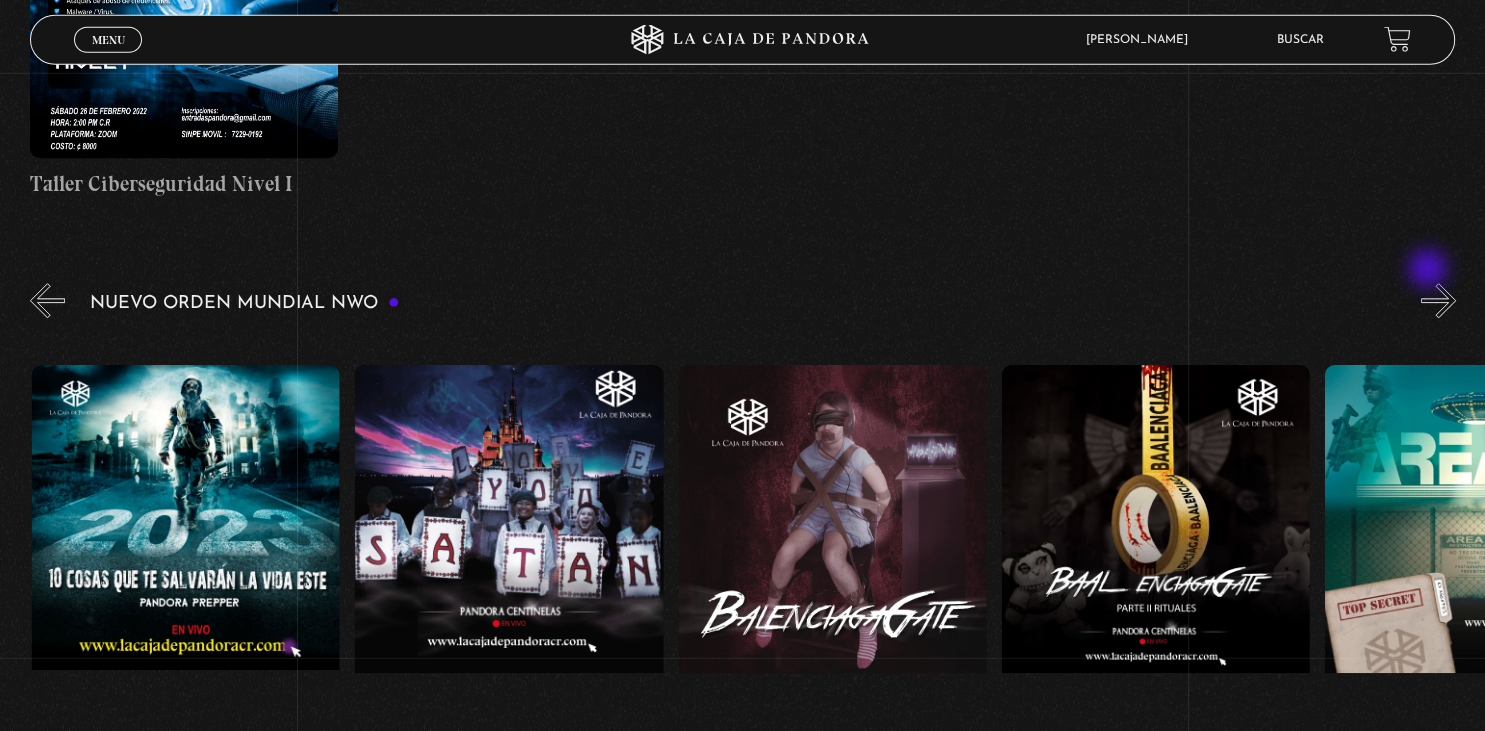 click on "»" at bounding box center [1438, 300] 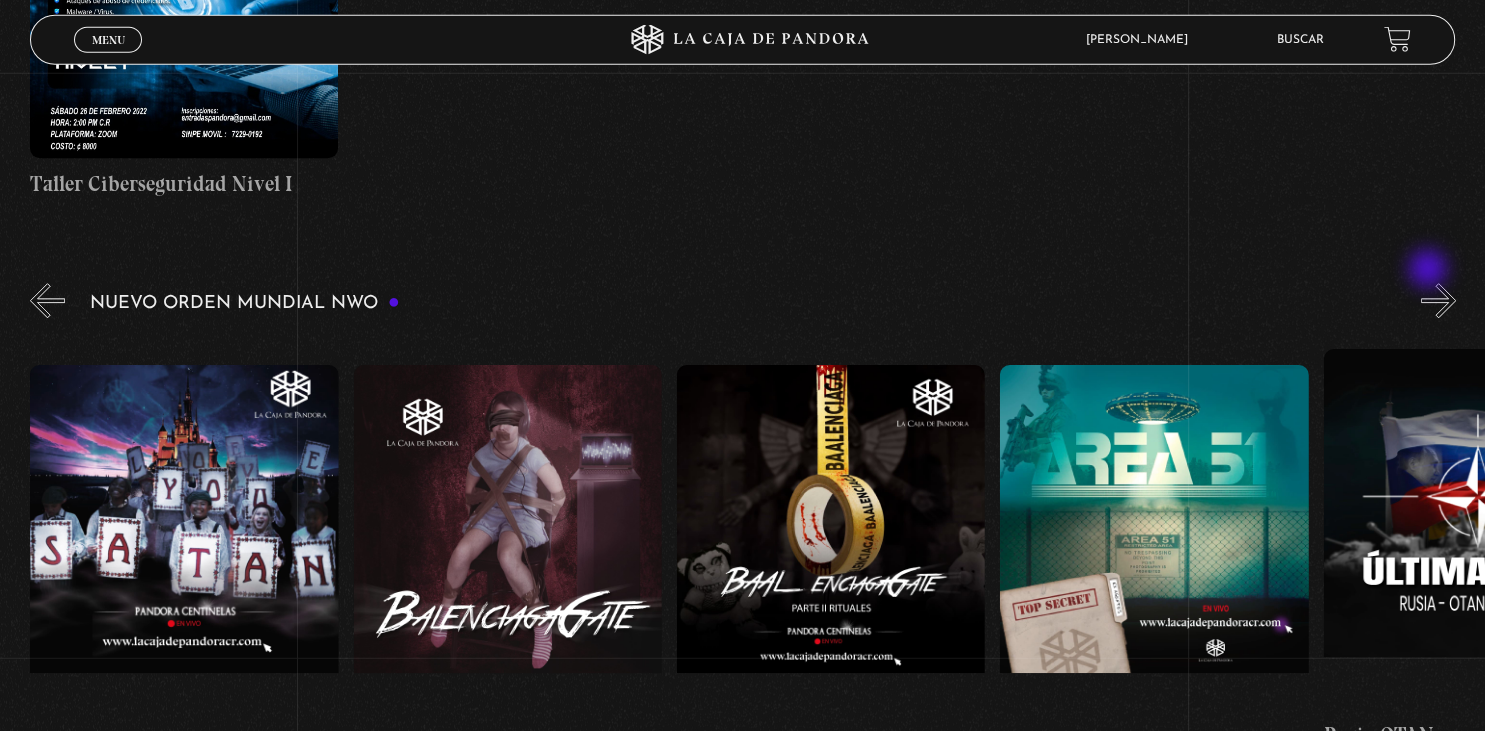 click on "»" at bounding box center (1438, 300) 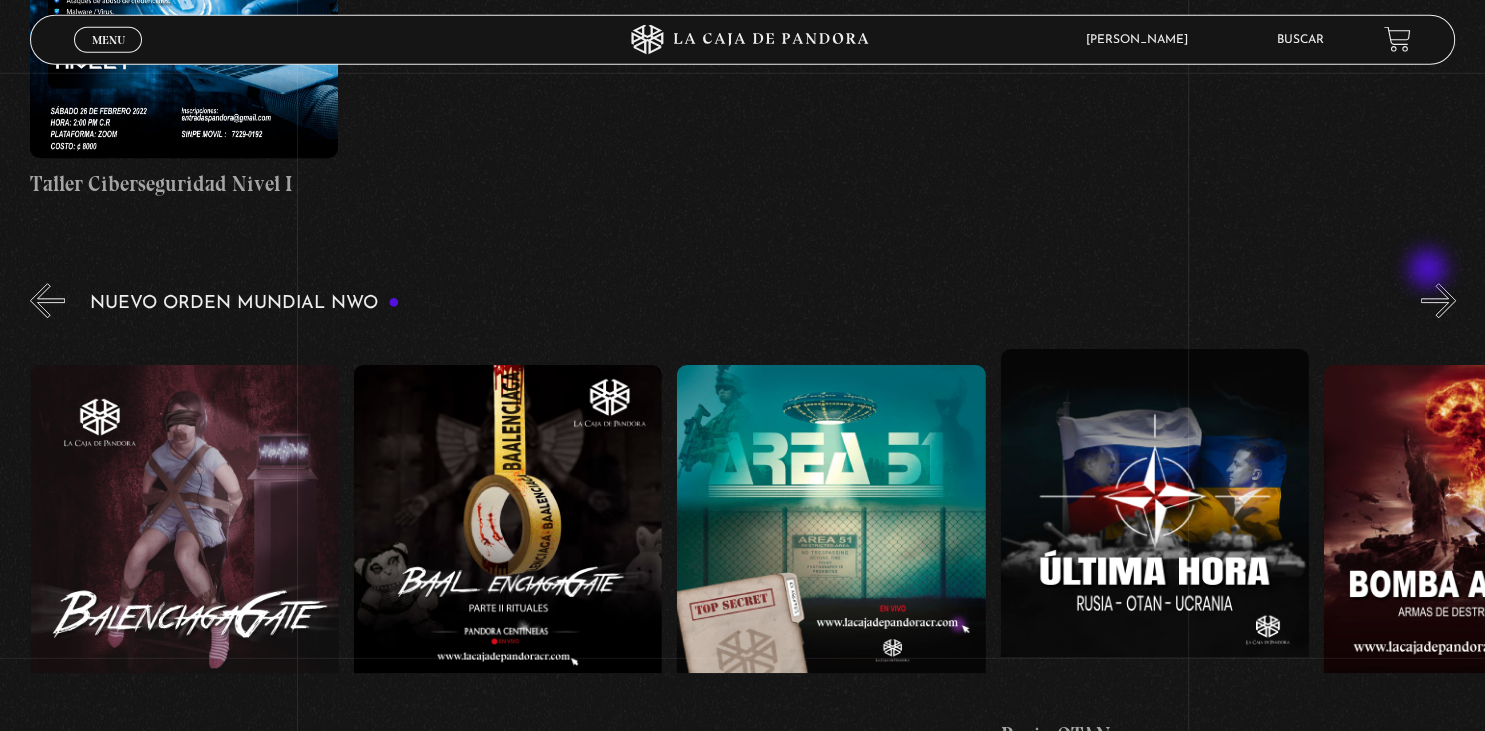 click on "»" at bounding box center (1438, 300) 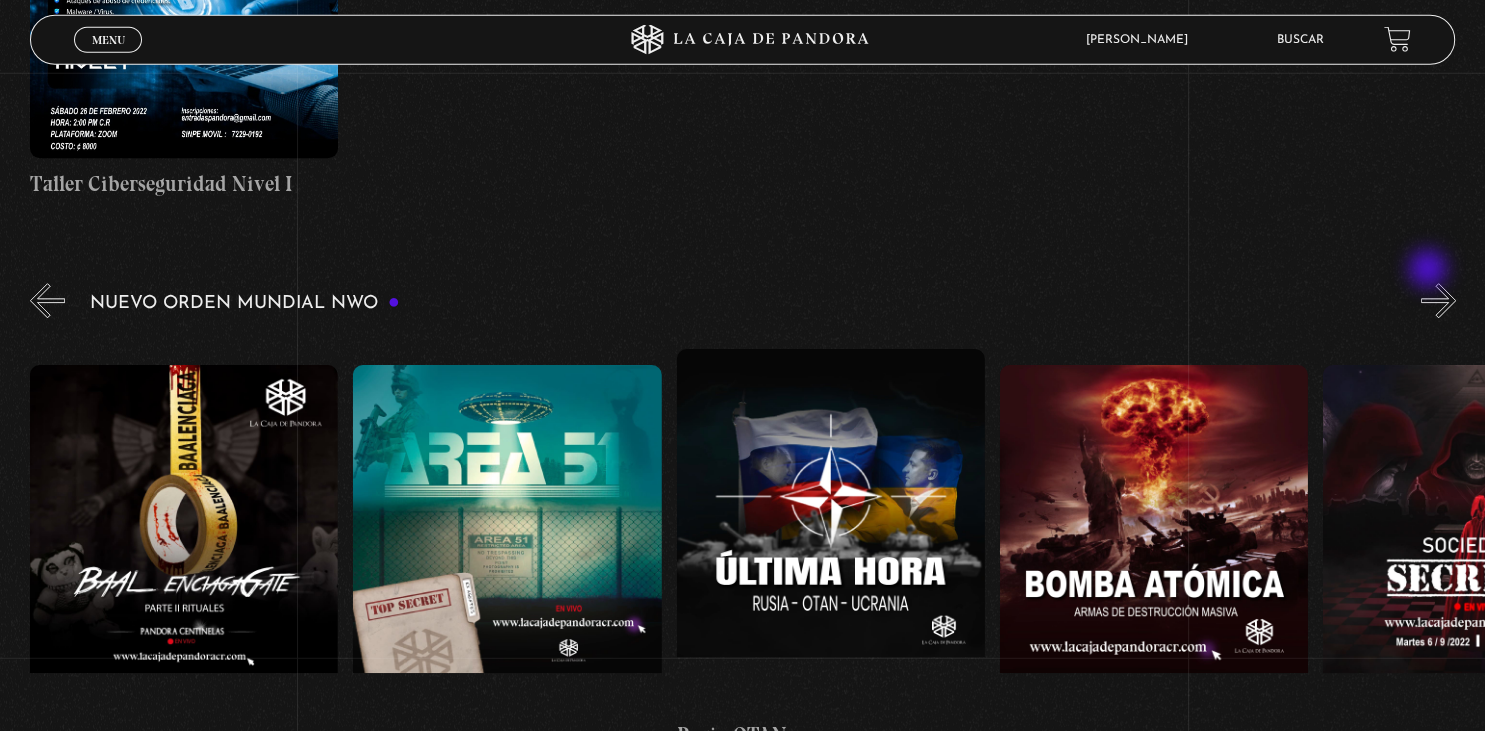 click on "»" at bounding box center [1438, 300] 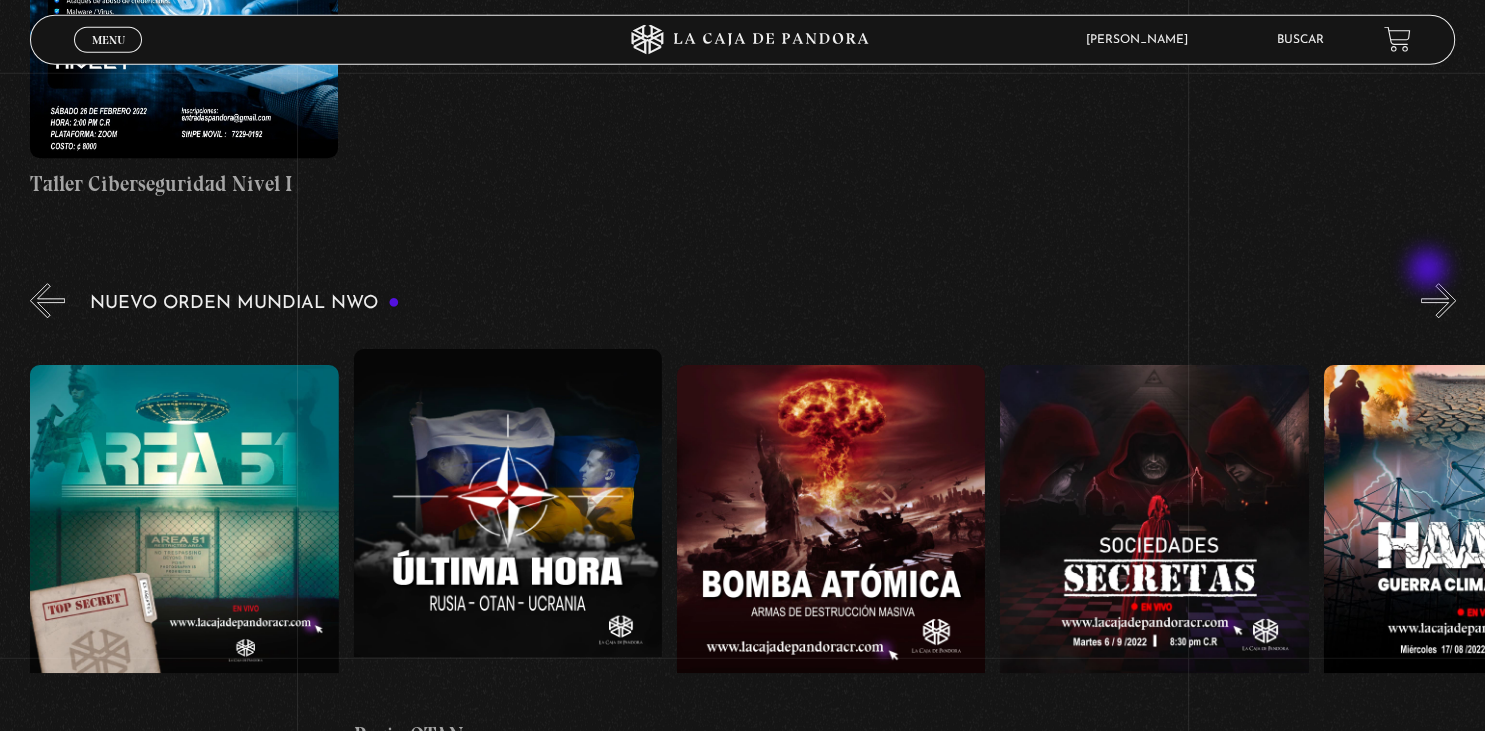 click on "»" at bounding box center [1438, 300] 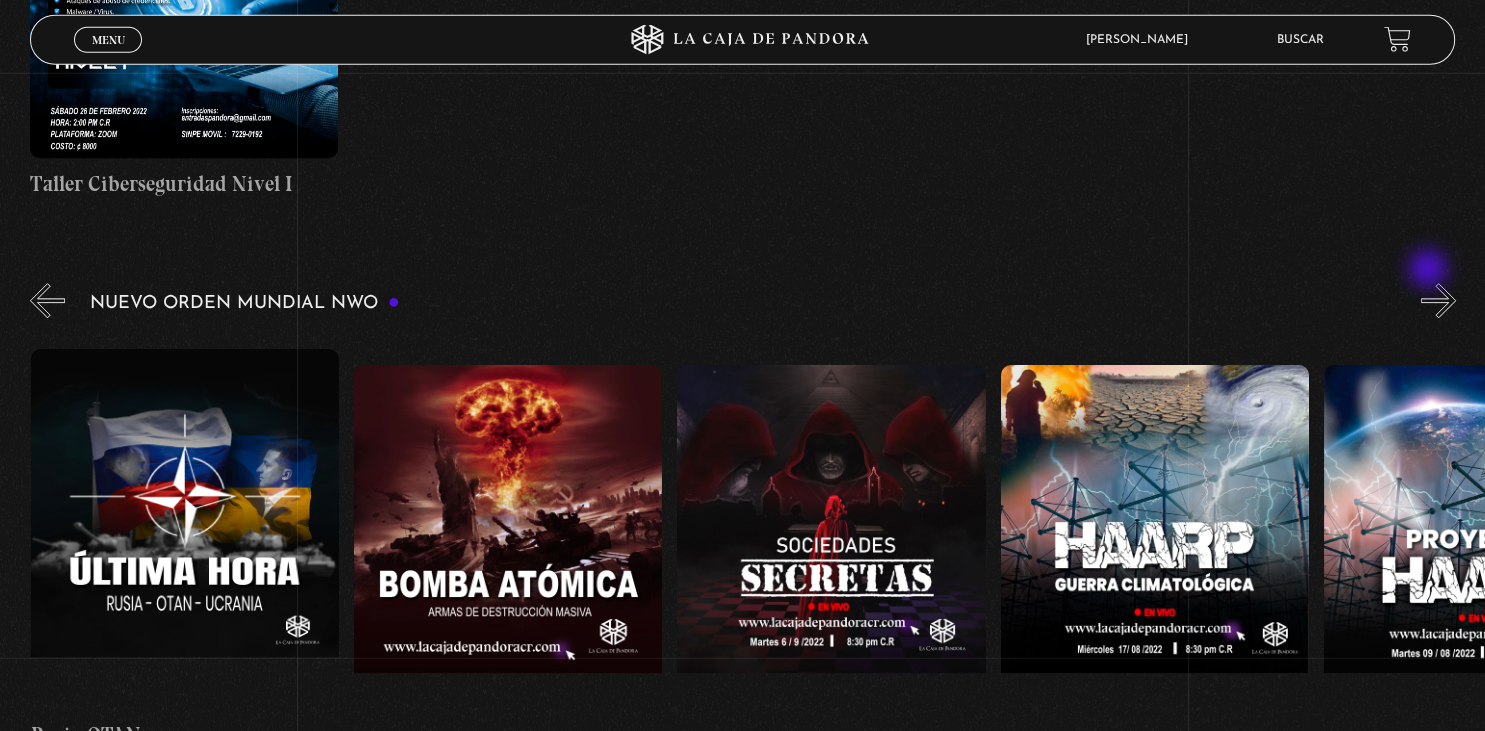 click on "»" at bounding box center [1438, 300] 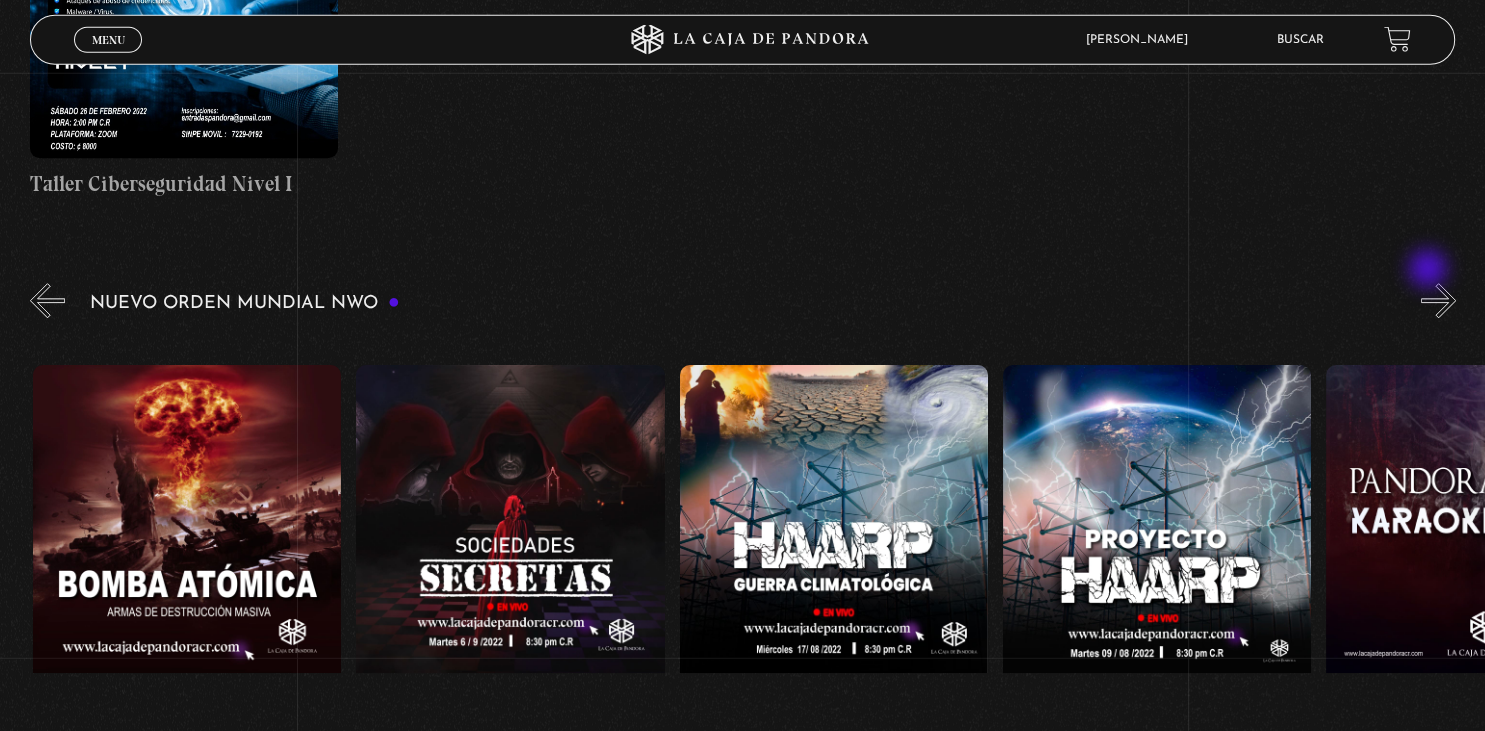 click on "»" at bounding box center (1438, 300) 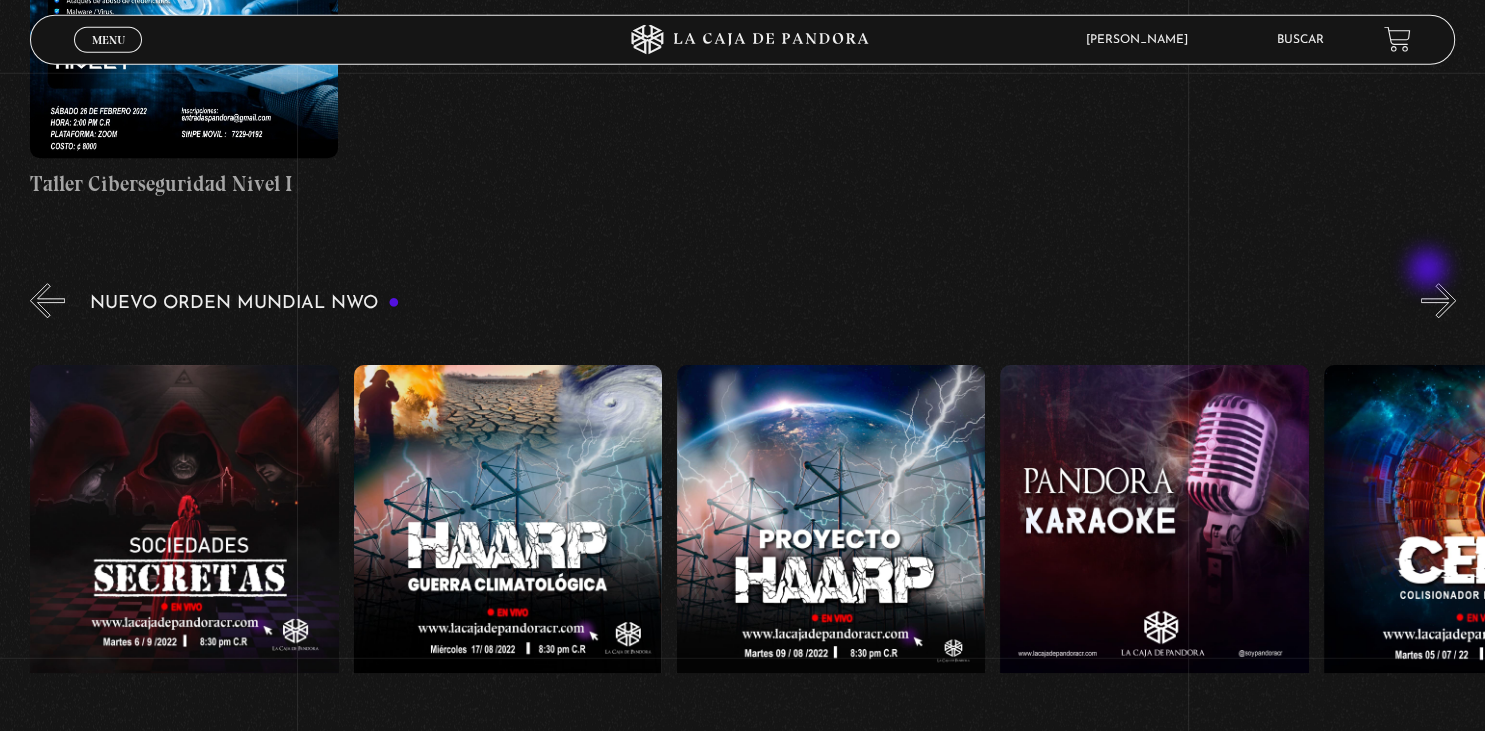 click on "»" at bounding box center (1438, 300) 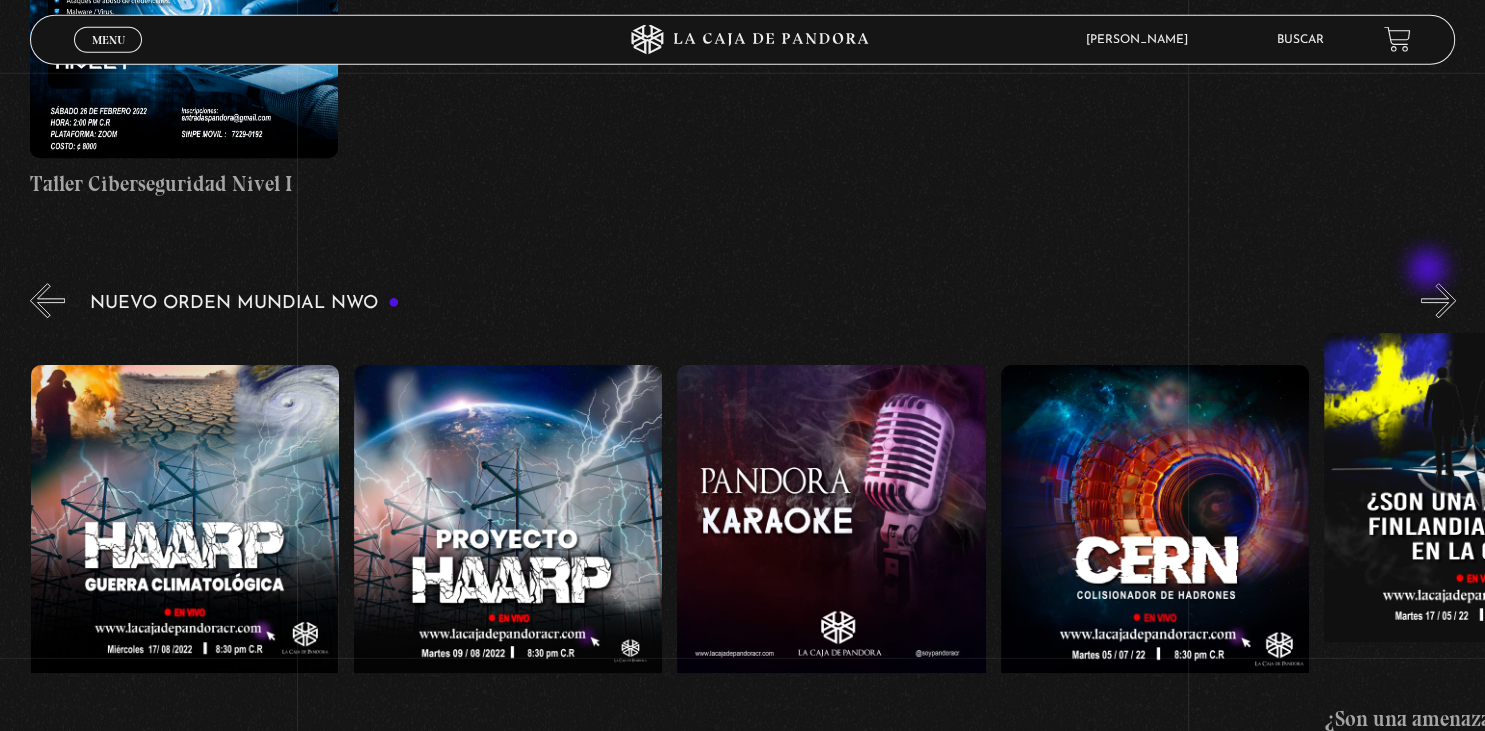 click on "»" at bounding box center [1438, 300] 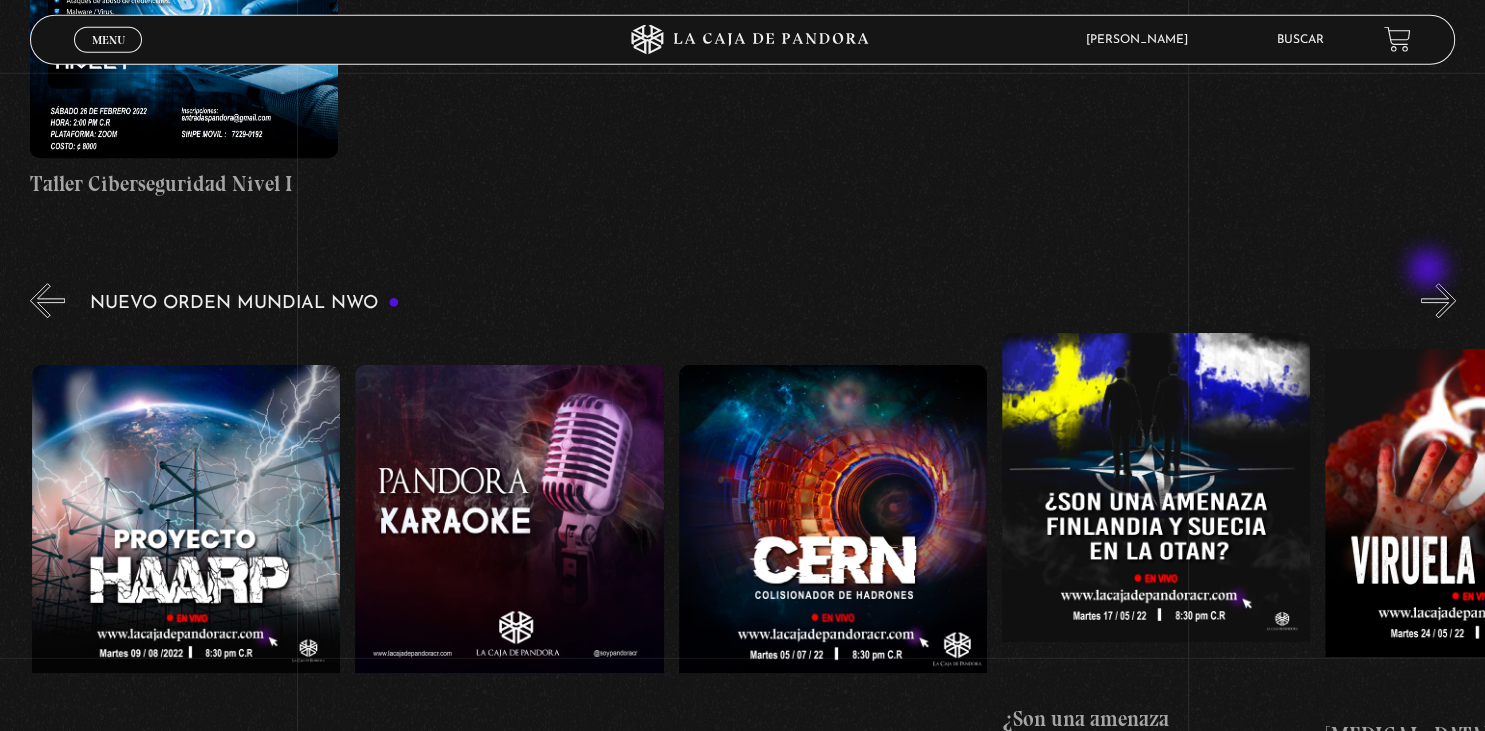 click on "»" at bounding box center (1438, 300) 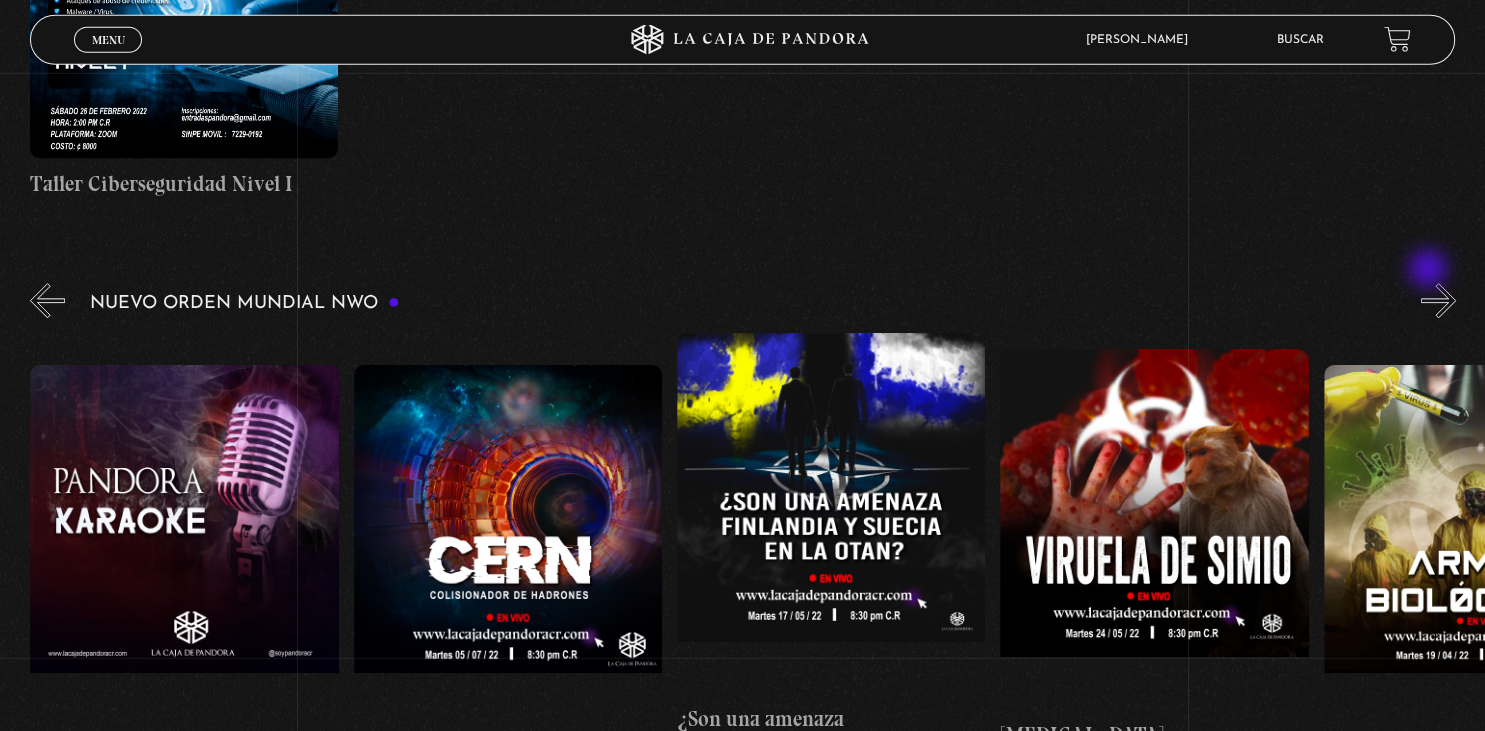 click on "»" at bounding box center (1438, 300) 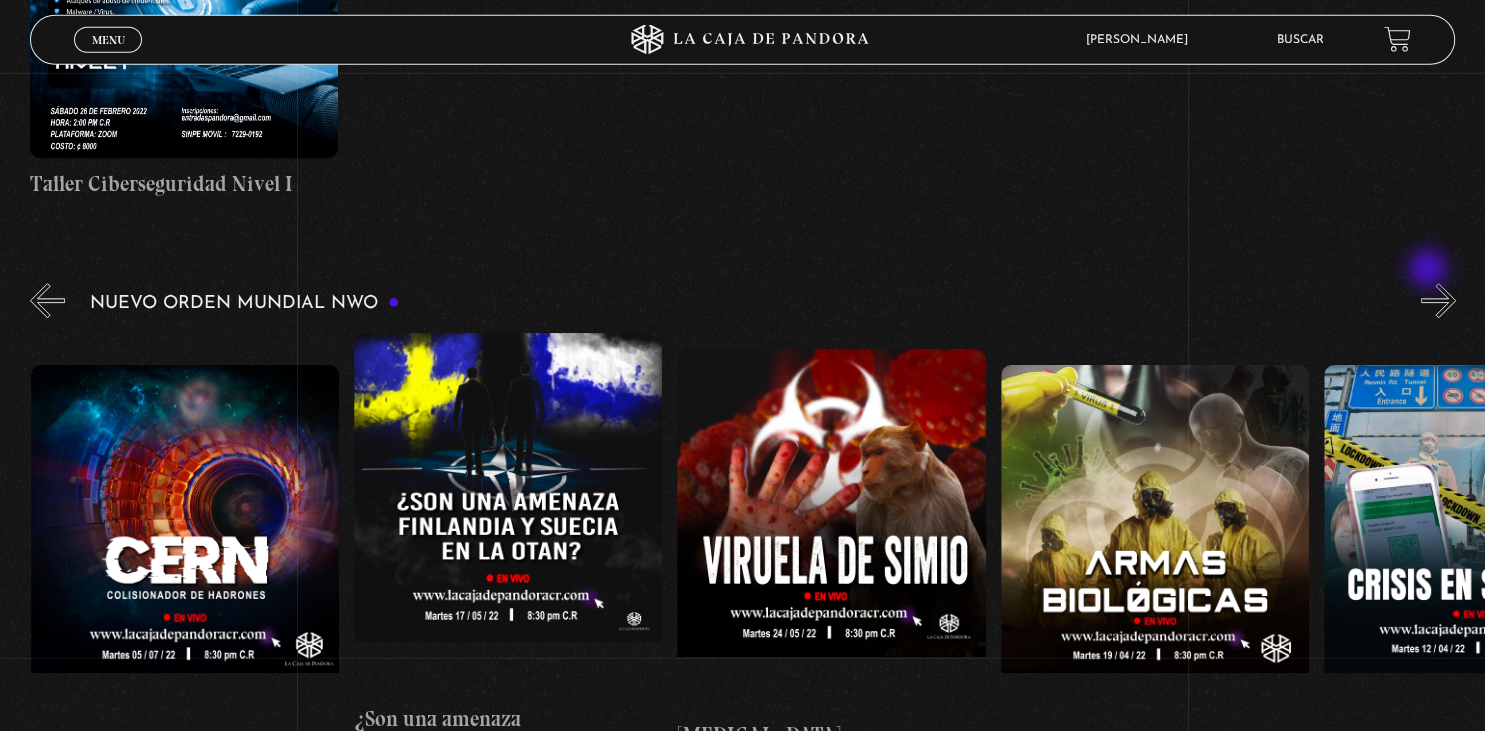 scroll, scrollTop: 0, scrollLeft: 15843, axis: horizontal 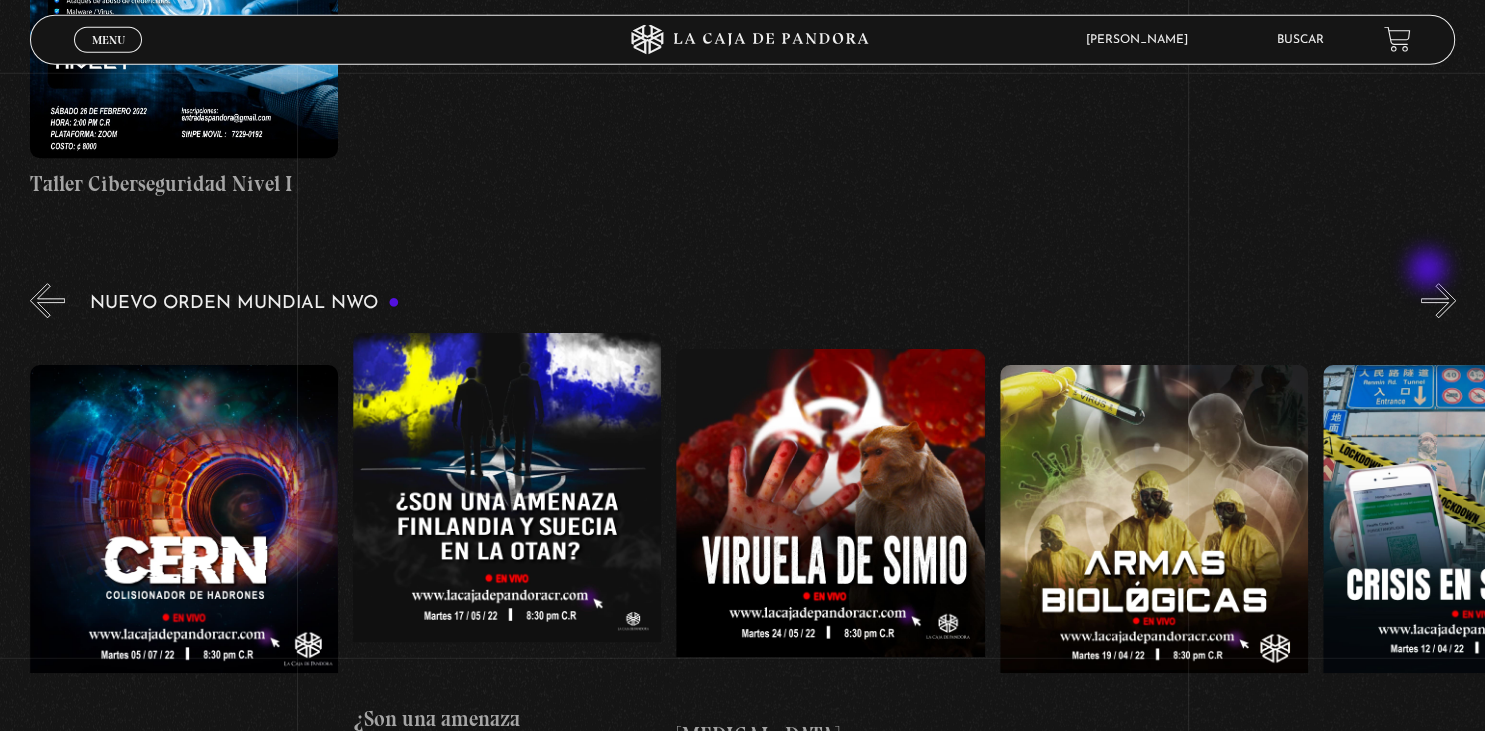 click on "»" at bounding box center (1438, 300) 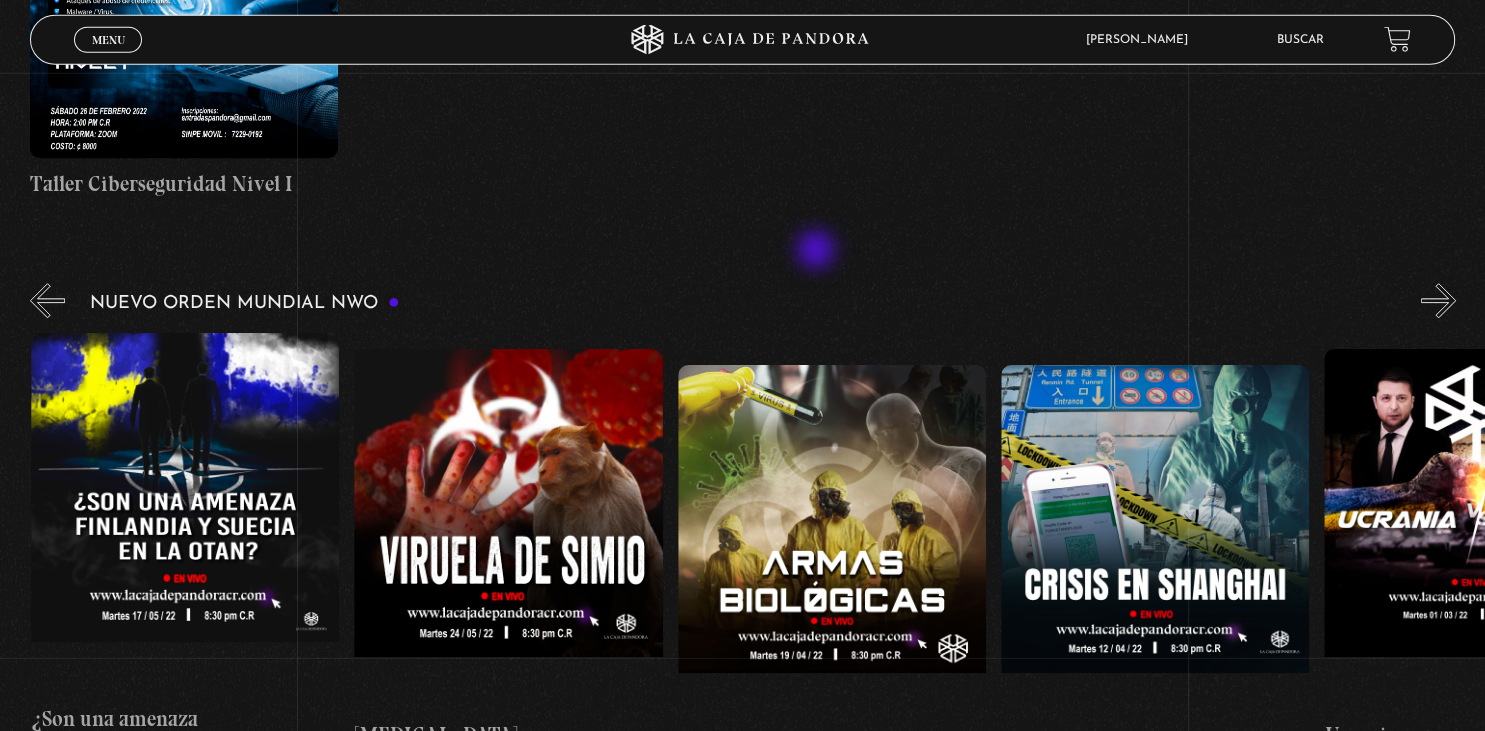 scroll, scrollTop: 0, scrollLeft: 16166, axis: horizontal 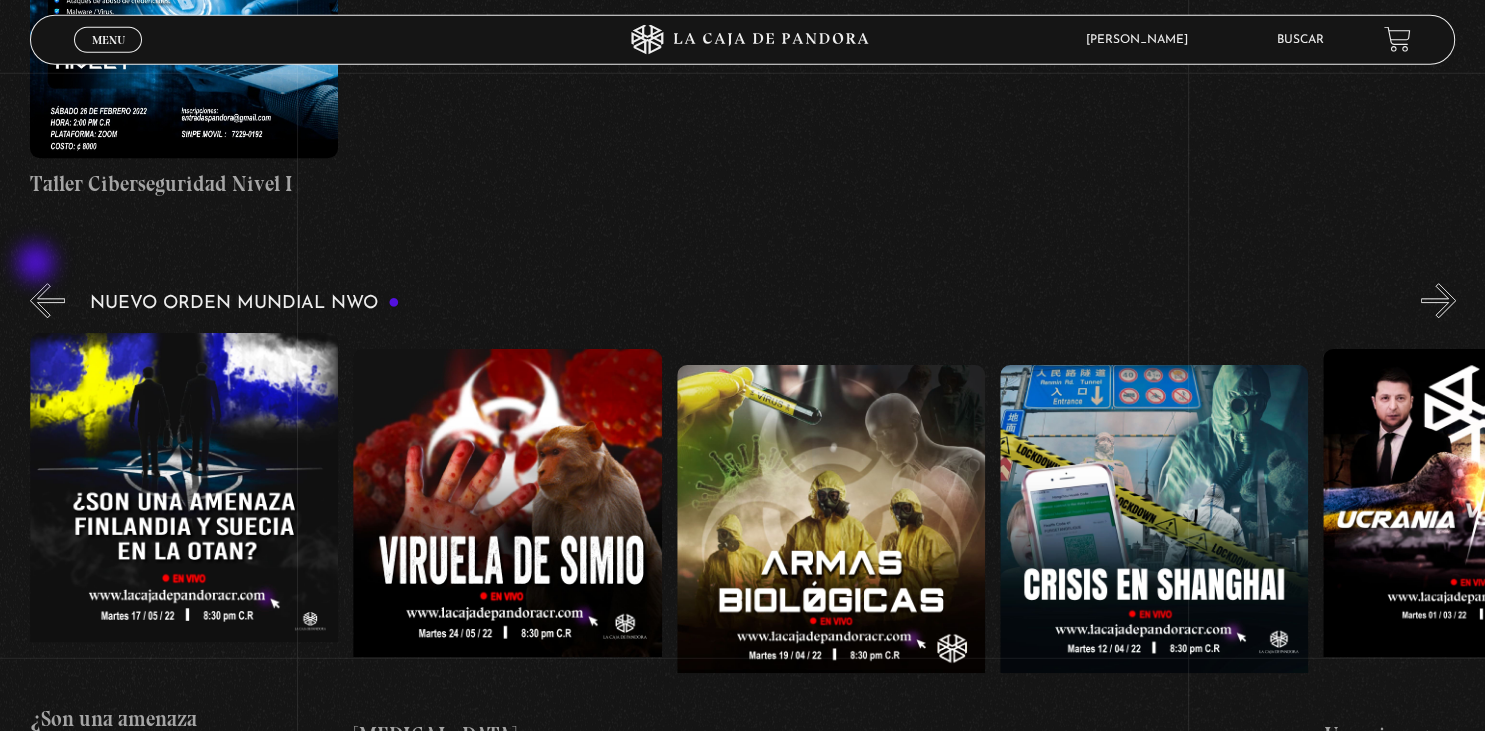 click on "«" at bounding box center [47, 300] 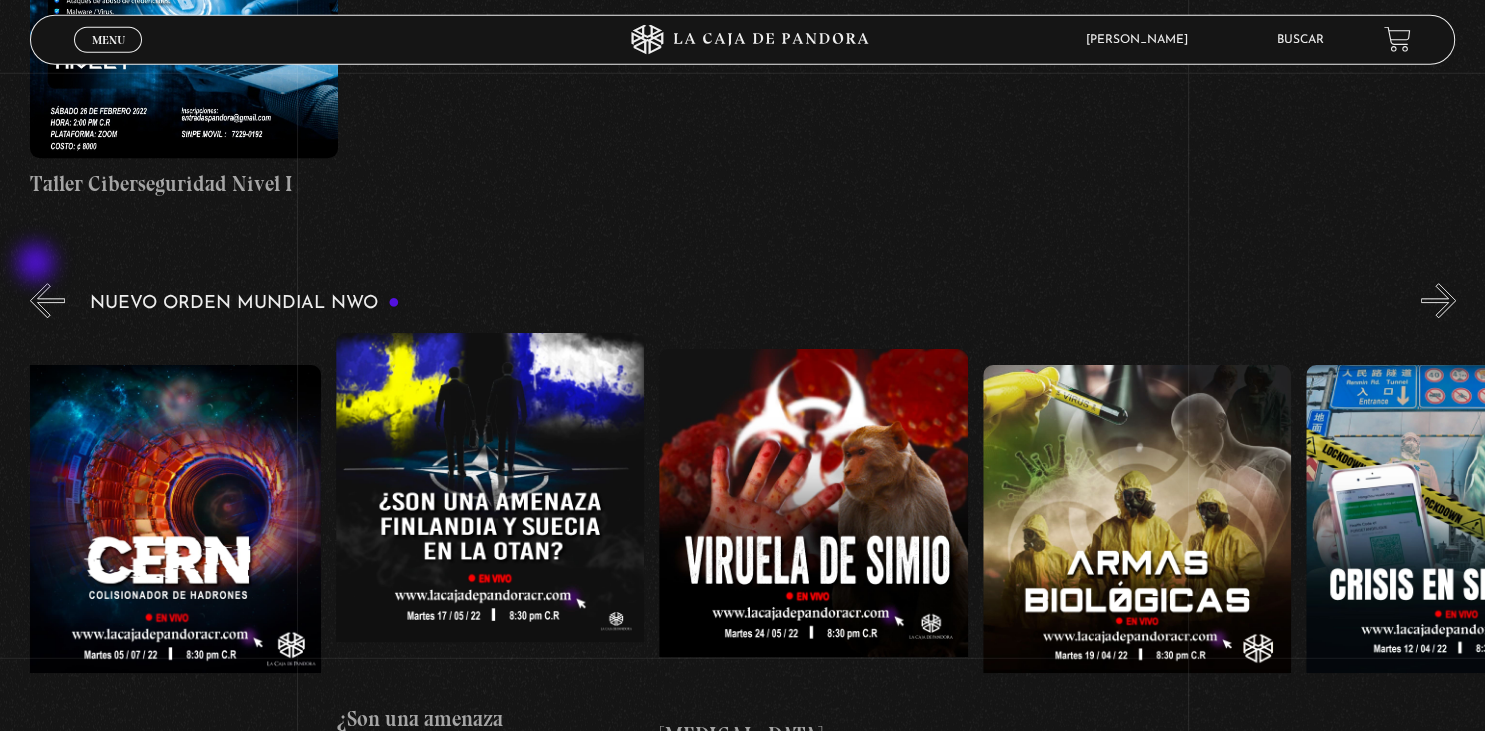 scroll, scrollTop: 0, scrollLeft: 15843, axis: horizontal 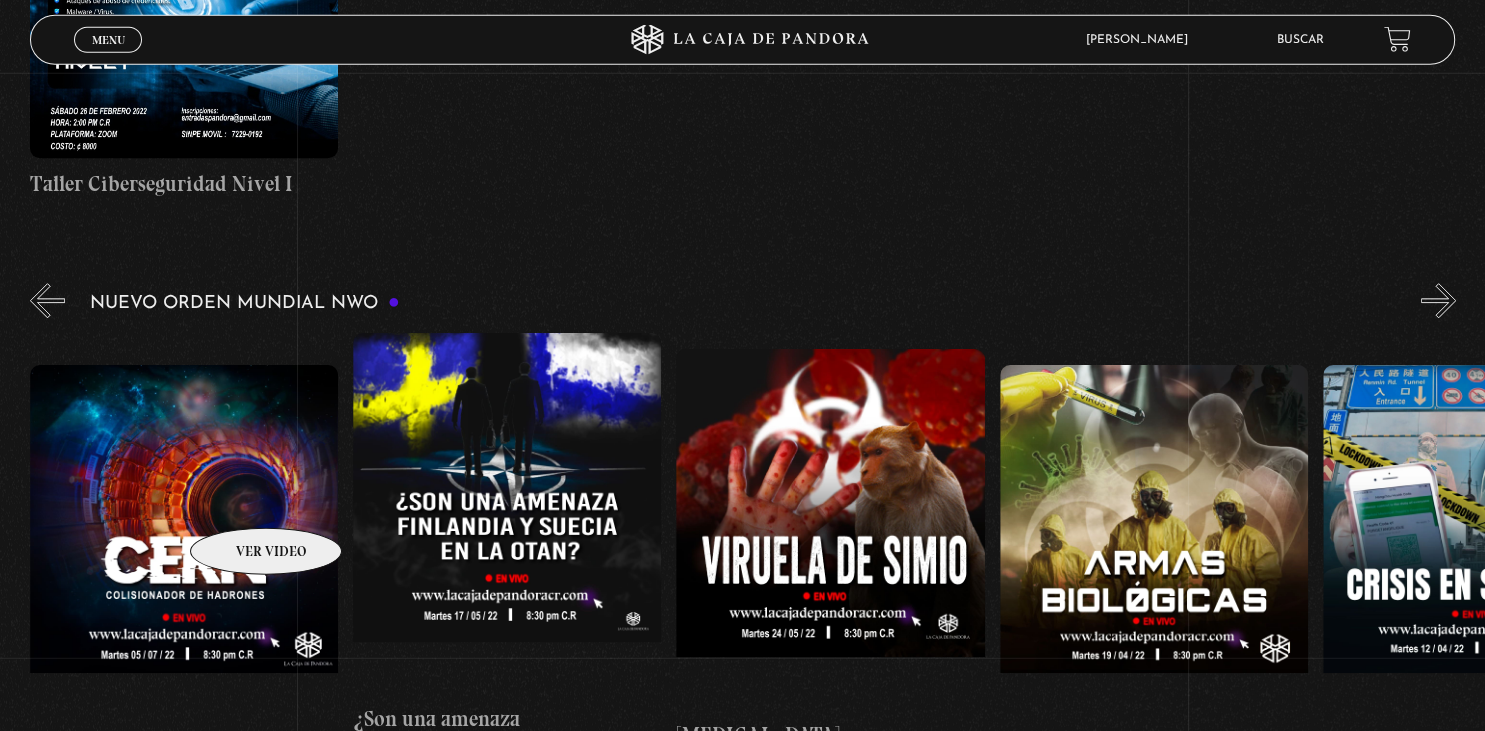 click at bounding box center (184, 545) 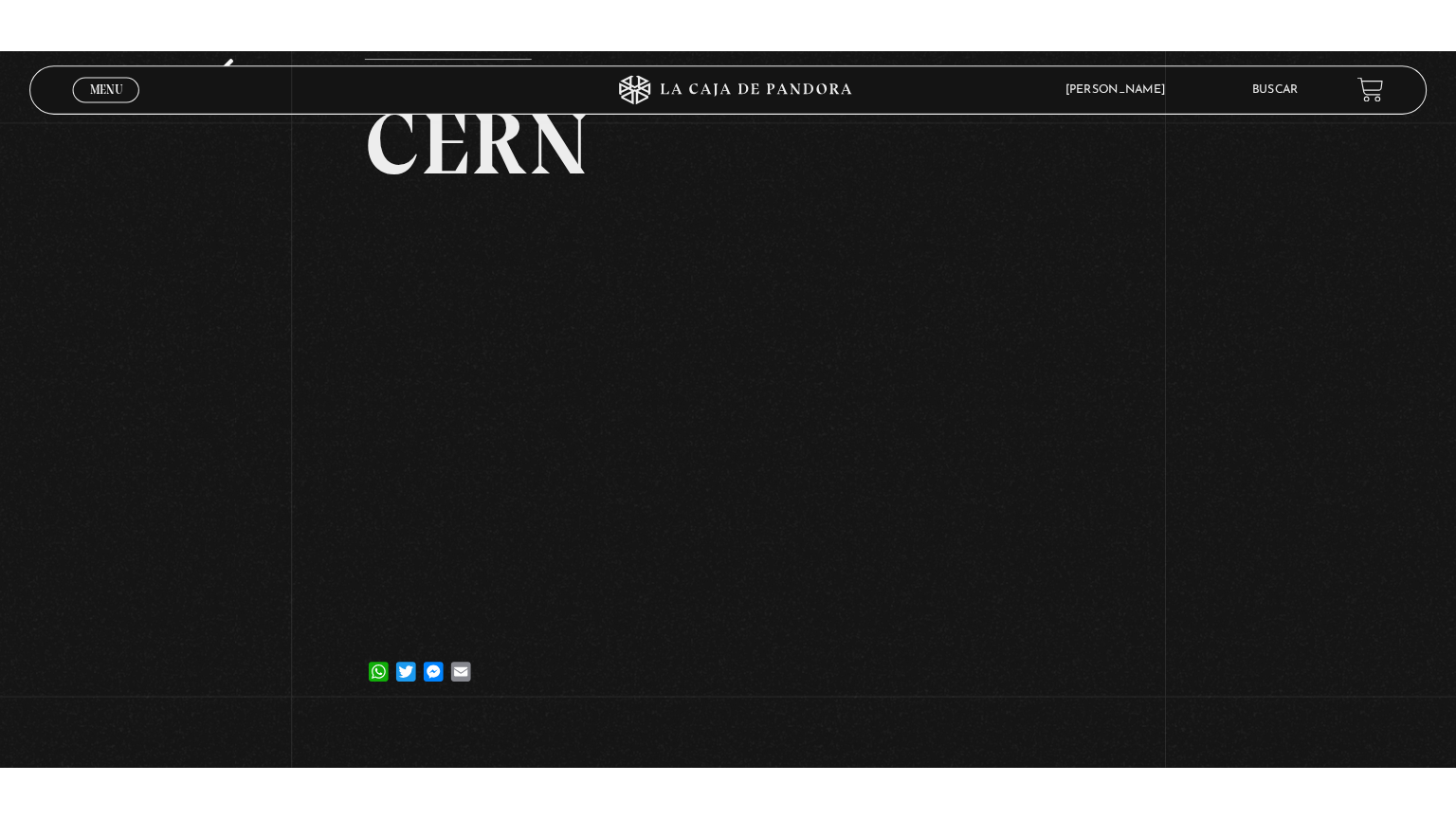 scroll, scrollTop: 135, scrollLeft: 0, axis: vertical 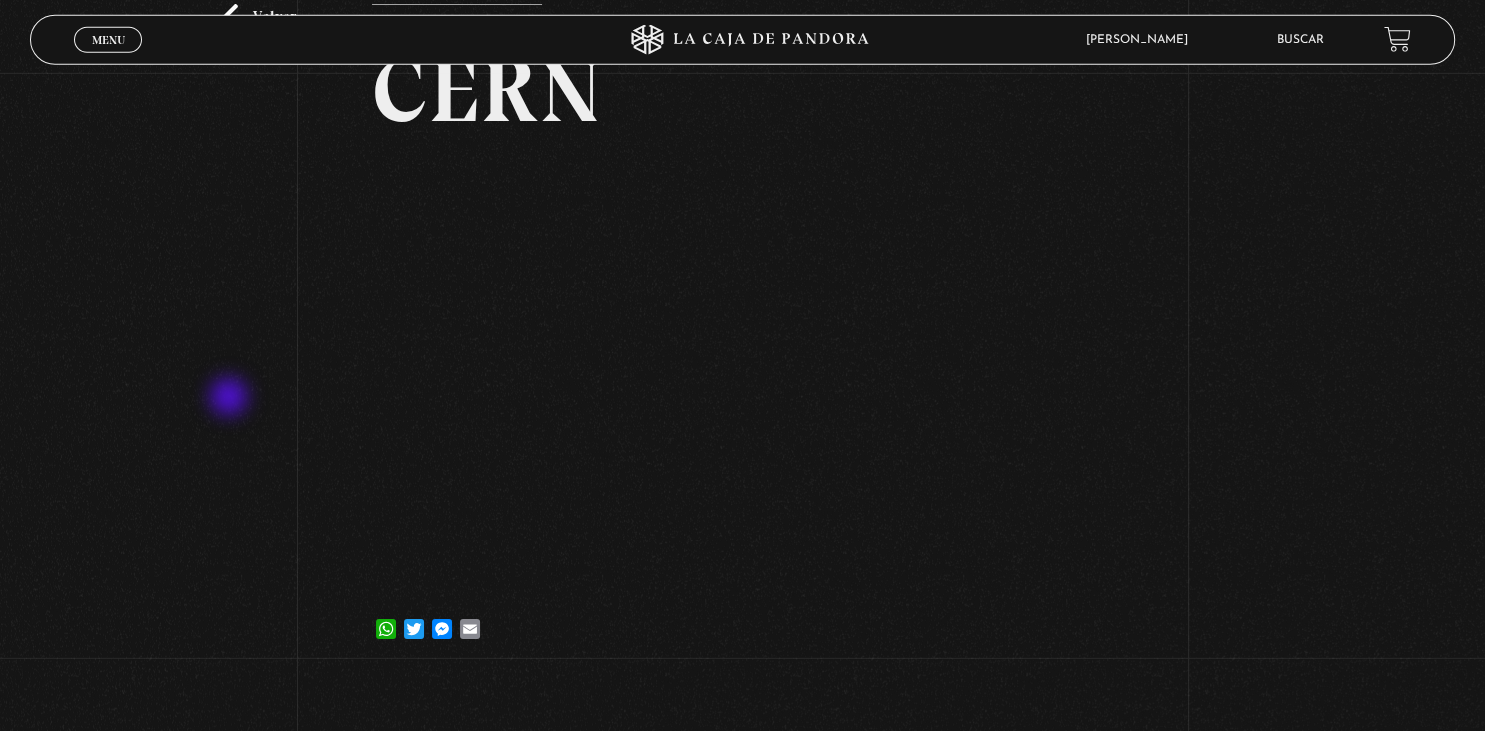 click on "Volver
7 julio, 2022
CERN
WhatsApp Twitter Messenger Email" at bounding box center (742, 303) 